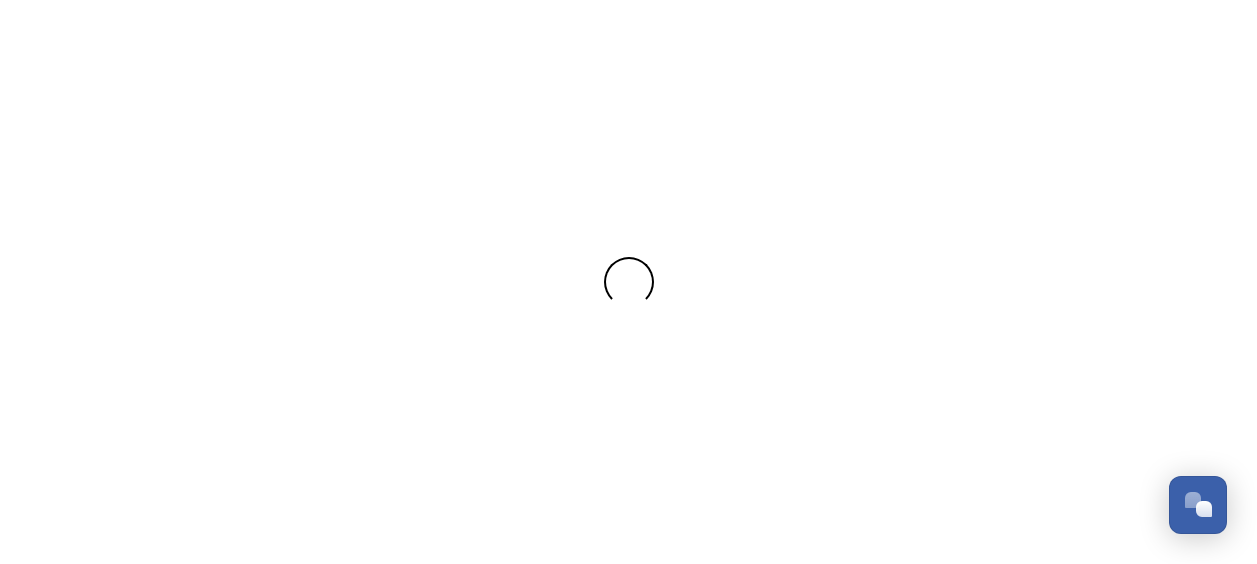 scroll, scrollTop: 0, scrollLeft: 0, axis: both 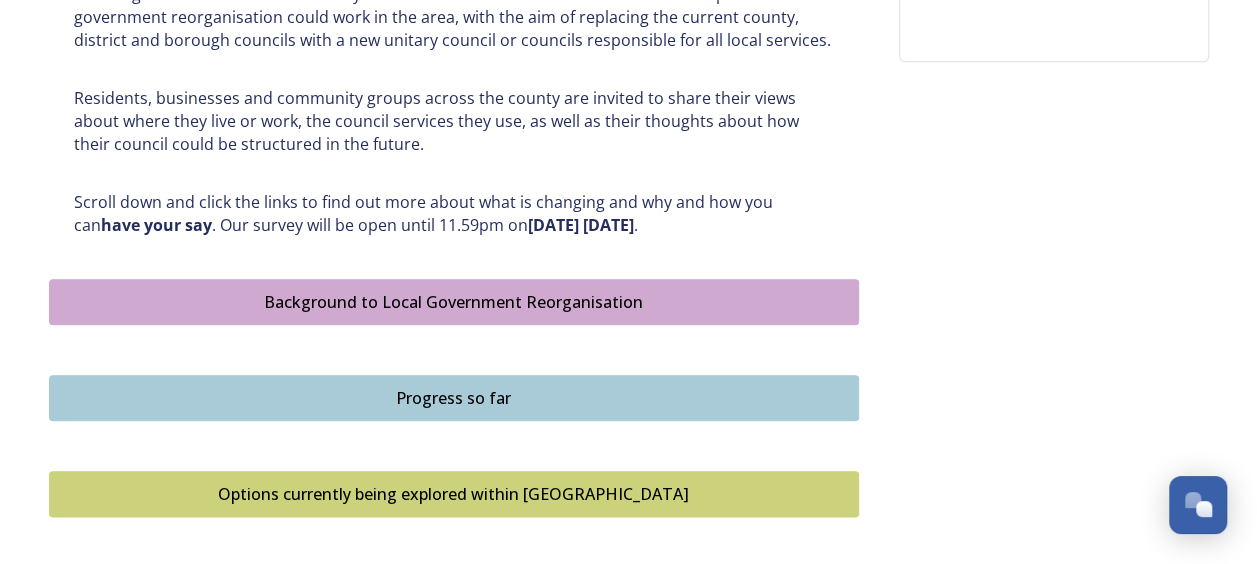 click on "Background to Local Government Reorganisation" at bounding box center (454, 302) 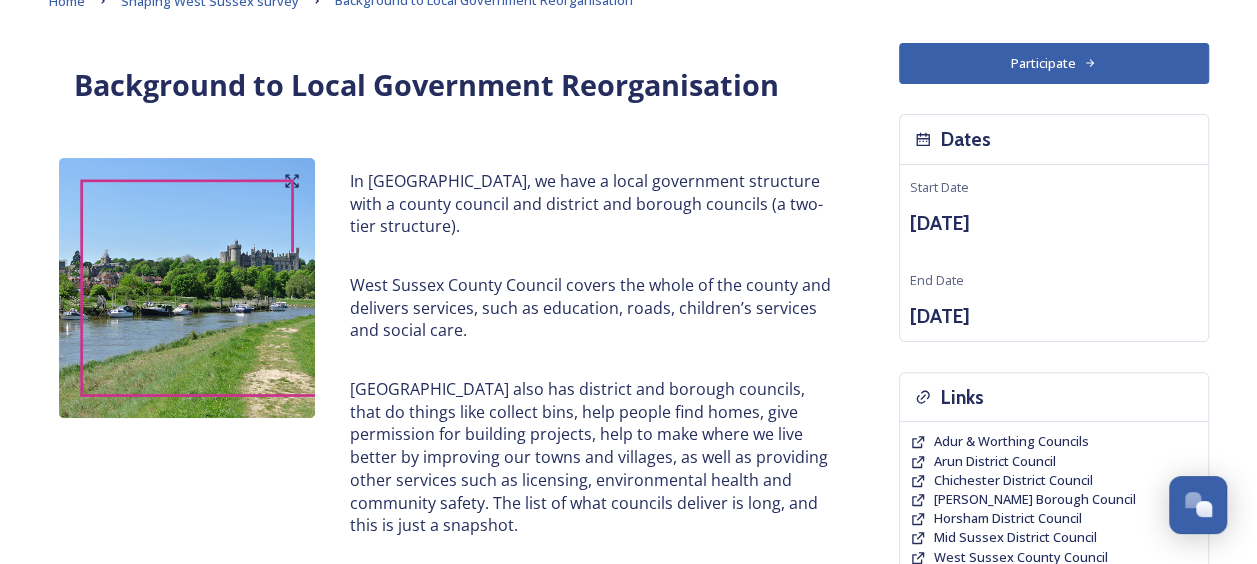 scroll, scrollTop: 114, scrollLeft: 0, axis: vertical 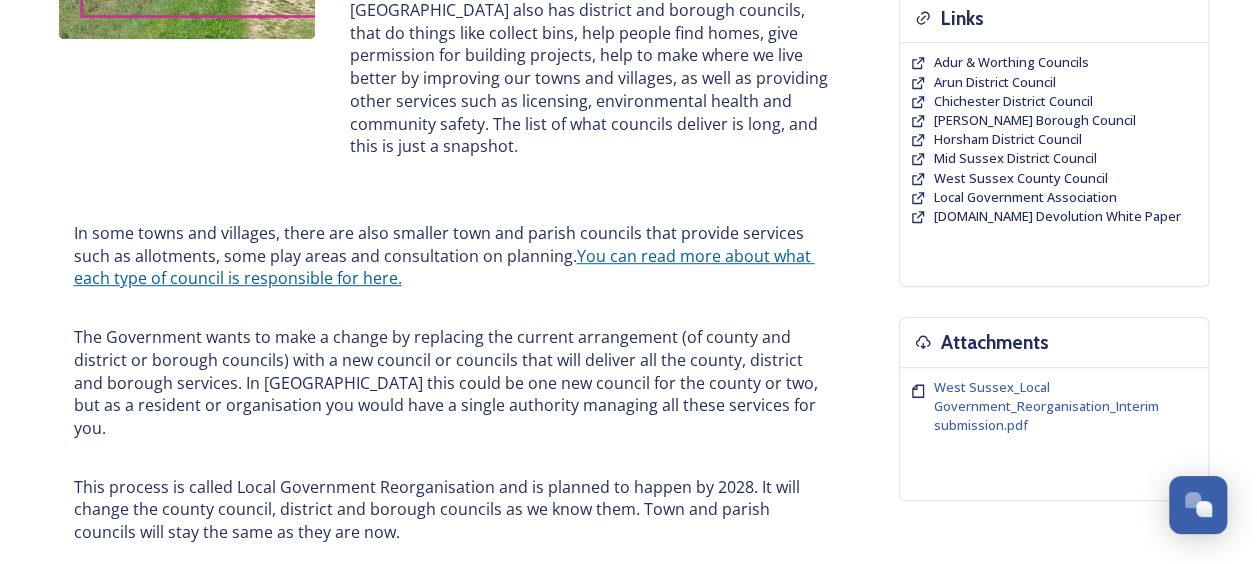 click on "You can read more about what each type of council is responsible for here." at bounding box center [444, 267] 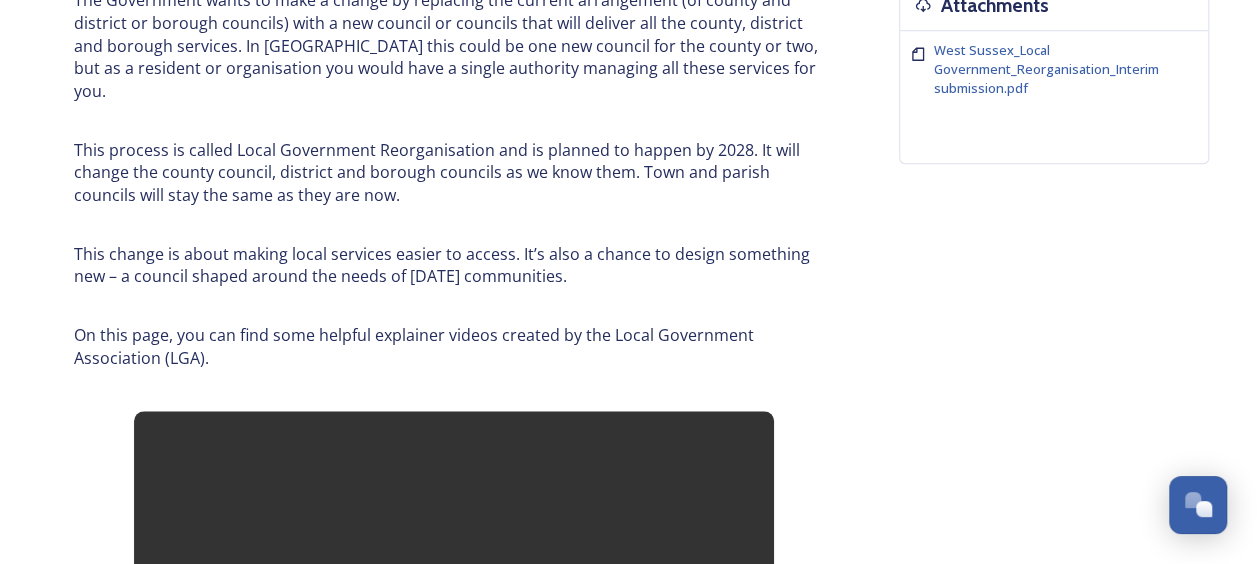 scroll, scrollTop: 834, scrollLeft: 0, axis: vertical 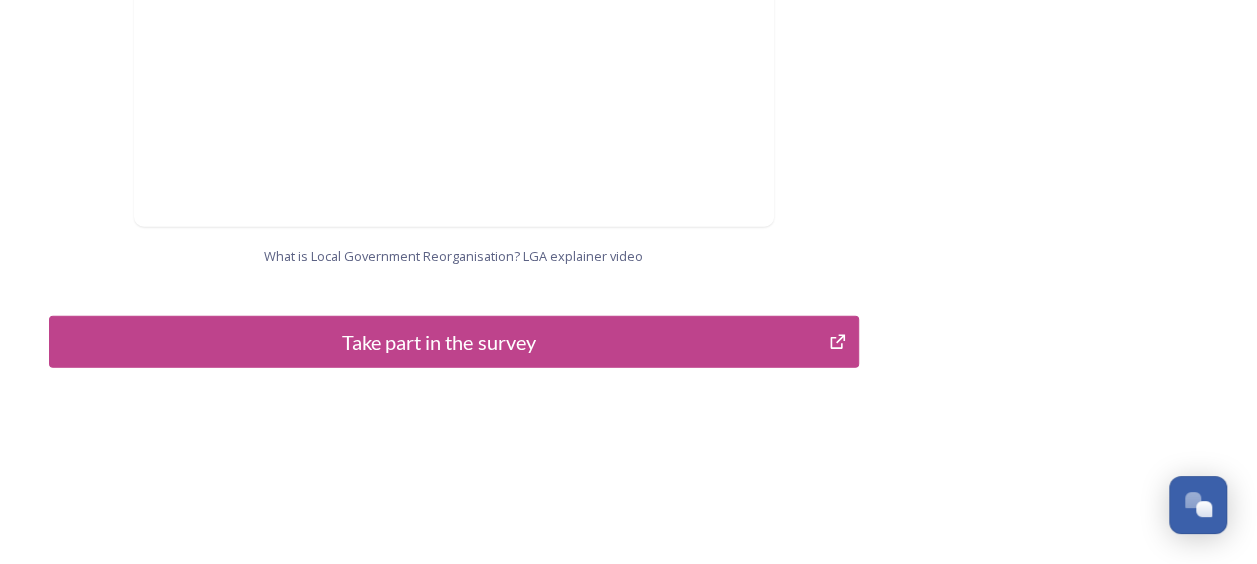 click on "Take part in the survey" at bounding box center (439, 342) 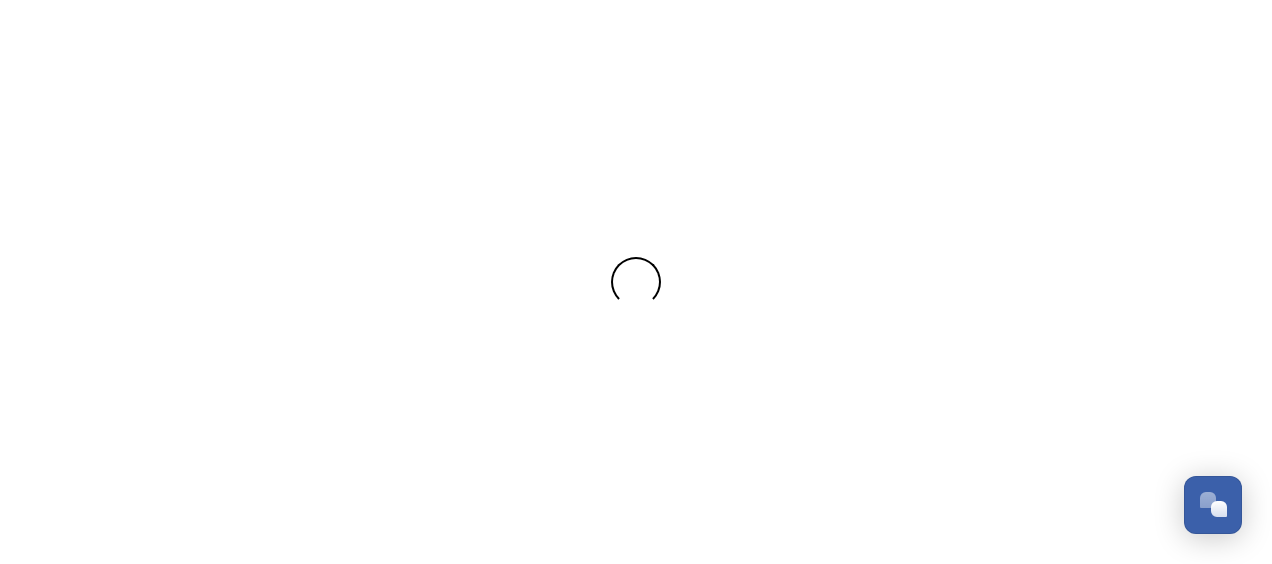 scroll, scrollTop: 0, scrollLeft: 0, axis: both 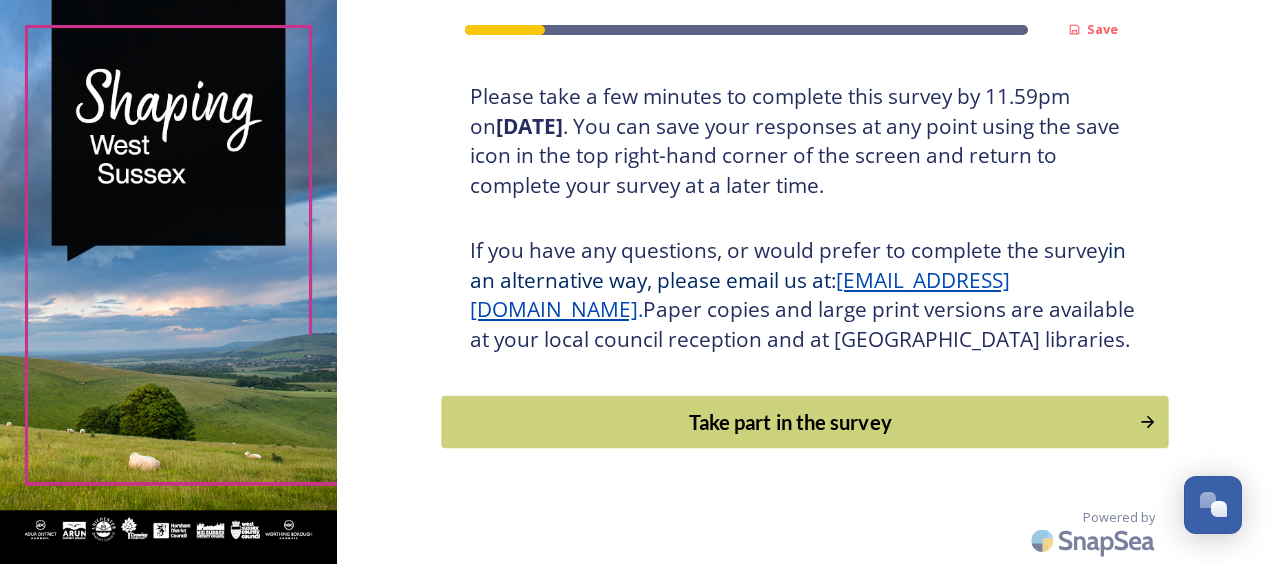 click on "Take part in the survey" at bounding box center (790, 422) 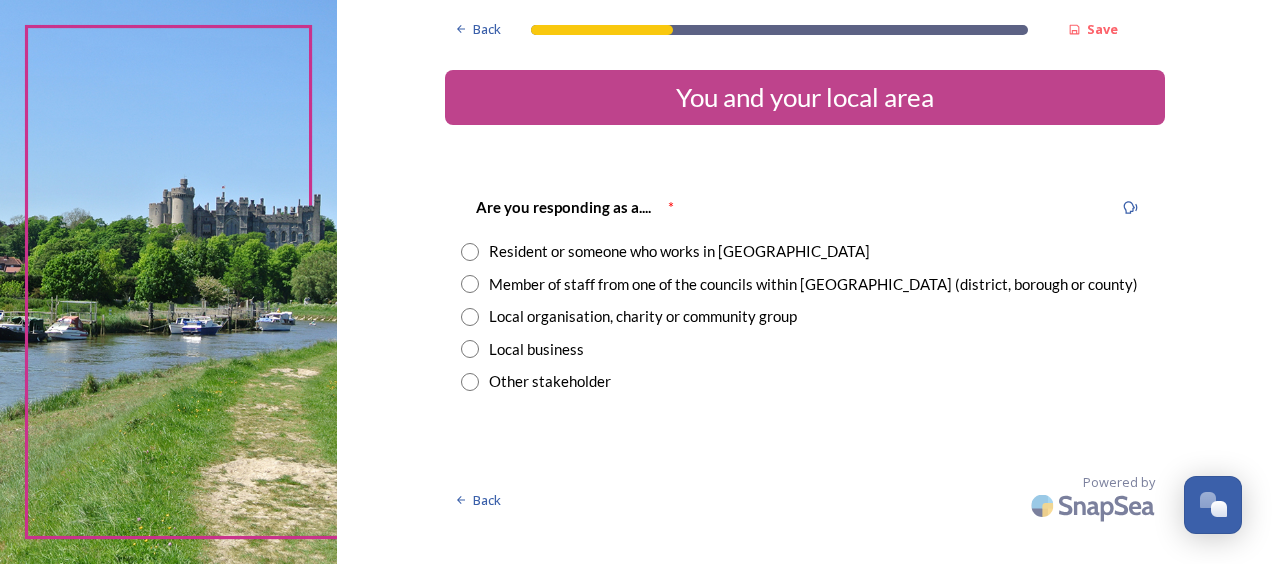 click at bounding box center [470, 252] 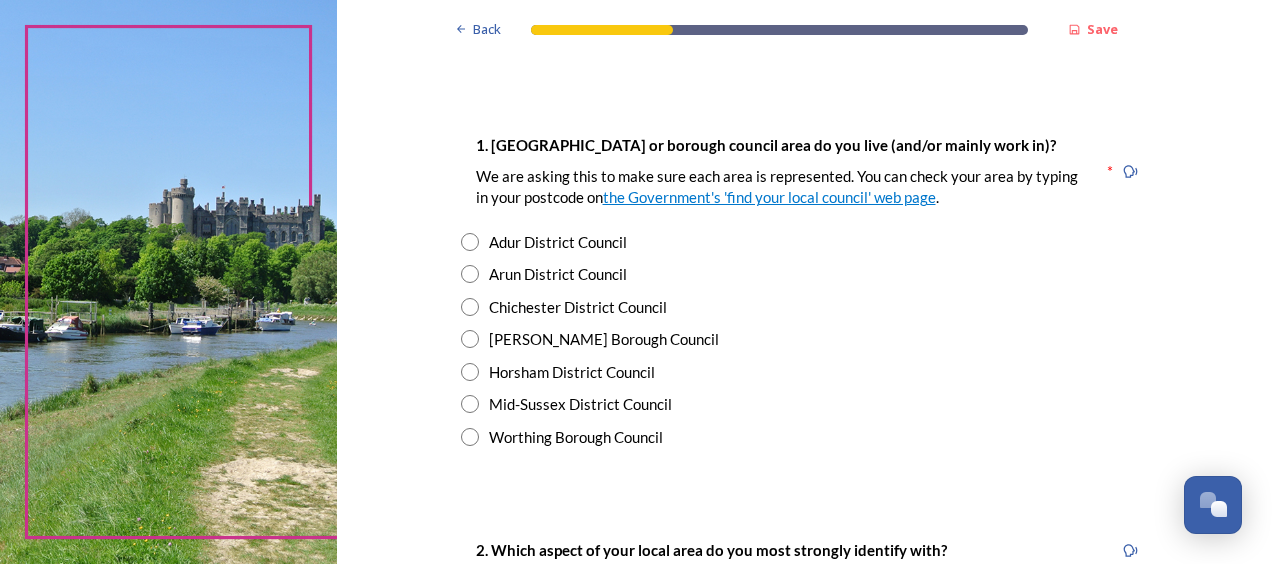 scroll, scrollTop: 354, scrollLeft: 0, axis: vertical 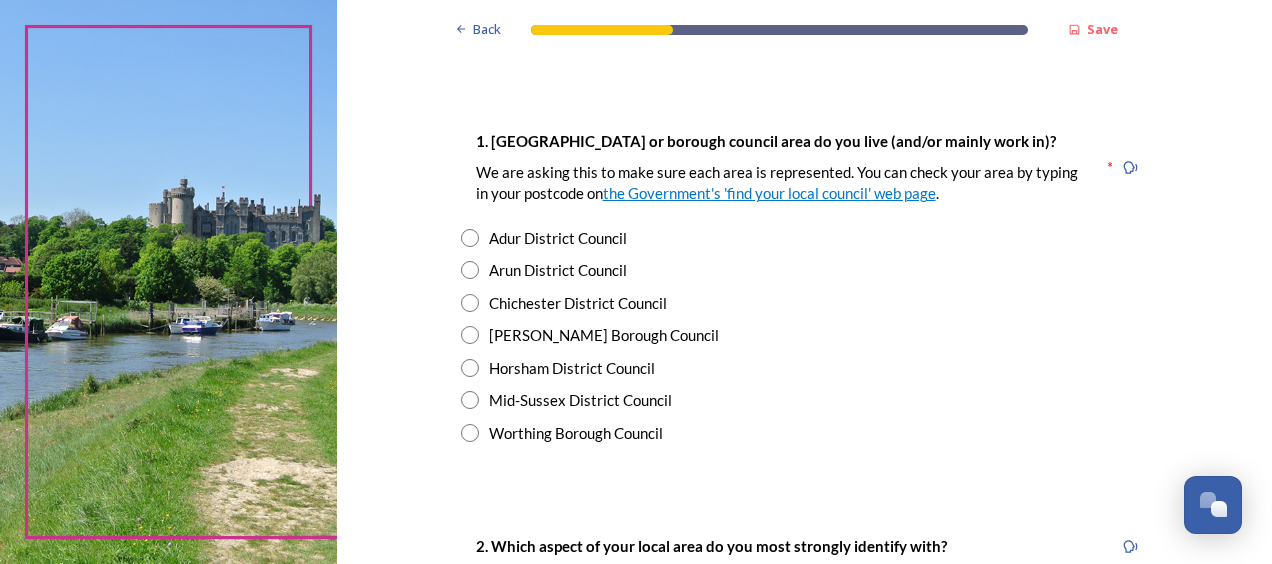 click on "1. [GEOGRAPHIC_DATA] or borough council area do you live (and/or mainly work in)? We are asking this to make sure each area is represented. You can check your area by typing in your postcode on  the Government's 'find your local council' web page . * Adur District Council Arun District Council Chichester District Council [PERSON_NAME] Borough Council Horsham District Council Mid-Sussex District Council Worthing Borough Council" at bounding box center (805, 286) 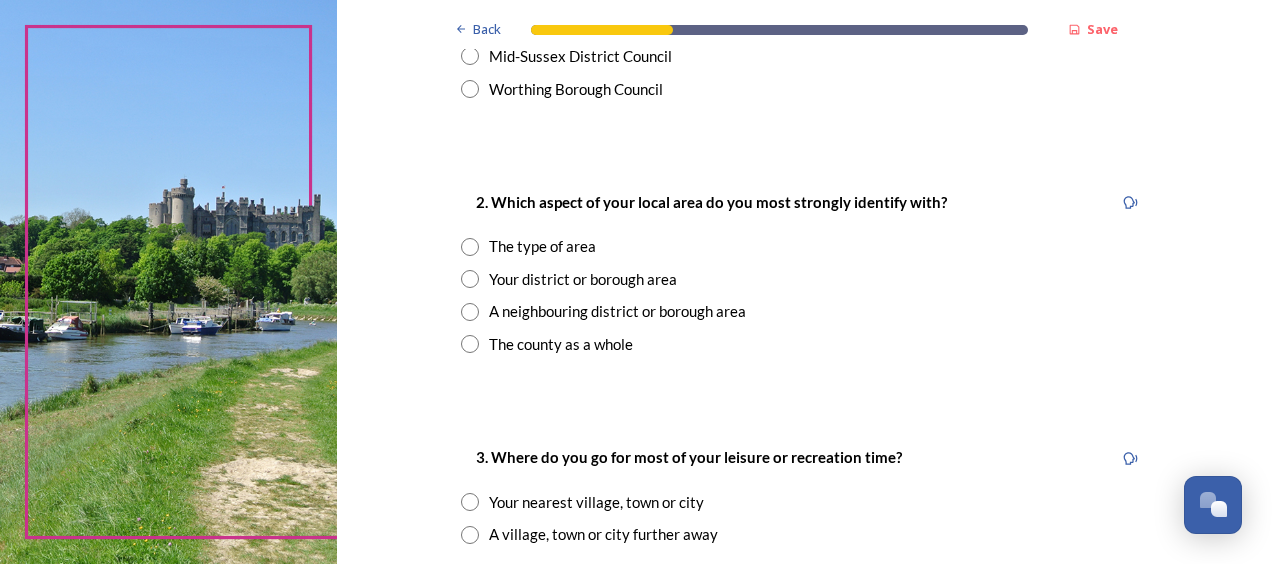 scroll, scrollTop: 728, scrollLeft: 0, axis: vertical 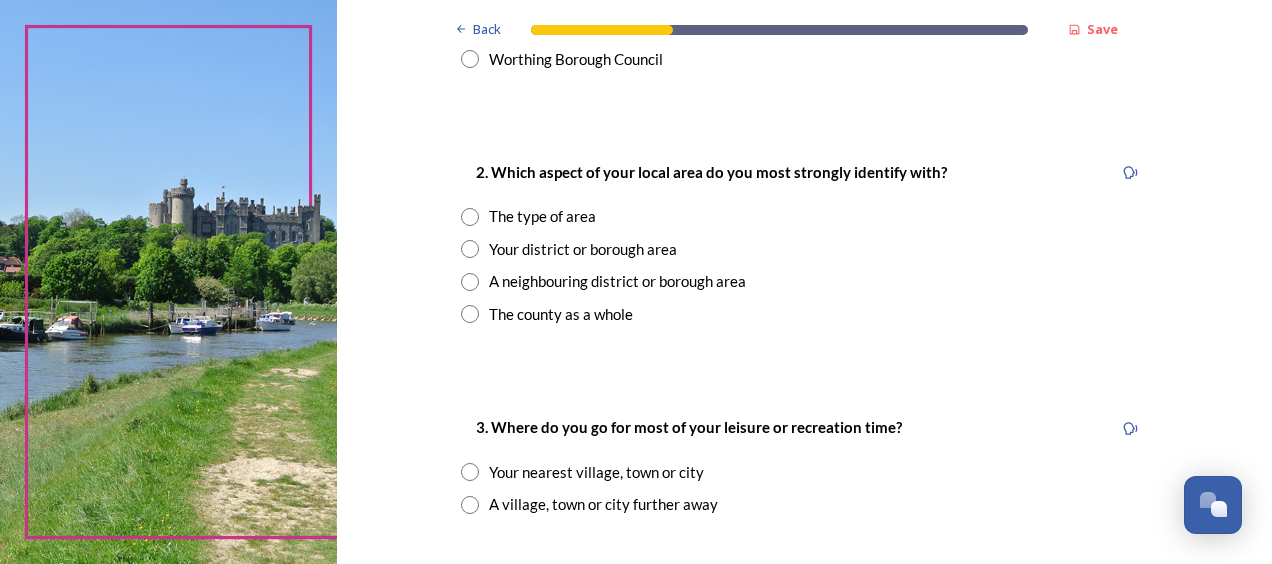 click at bounding box center [470, 282] 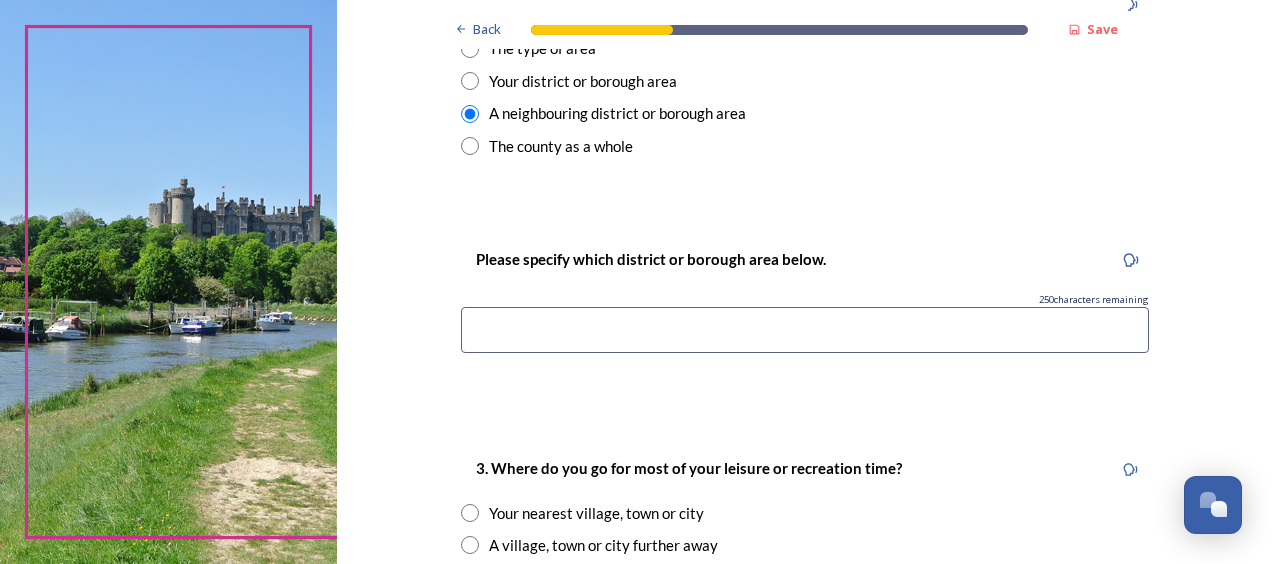 scroll, scrollTop: 900, scrollLeft: 0, axis: vertical 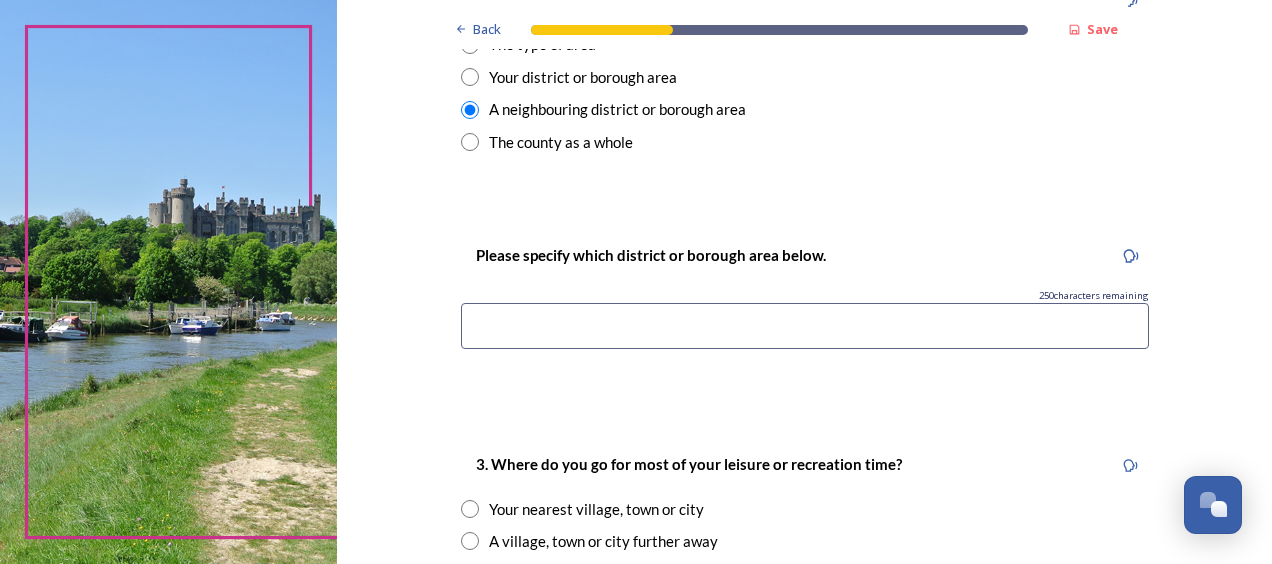 click at bounding box center [805, 326] 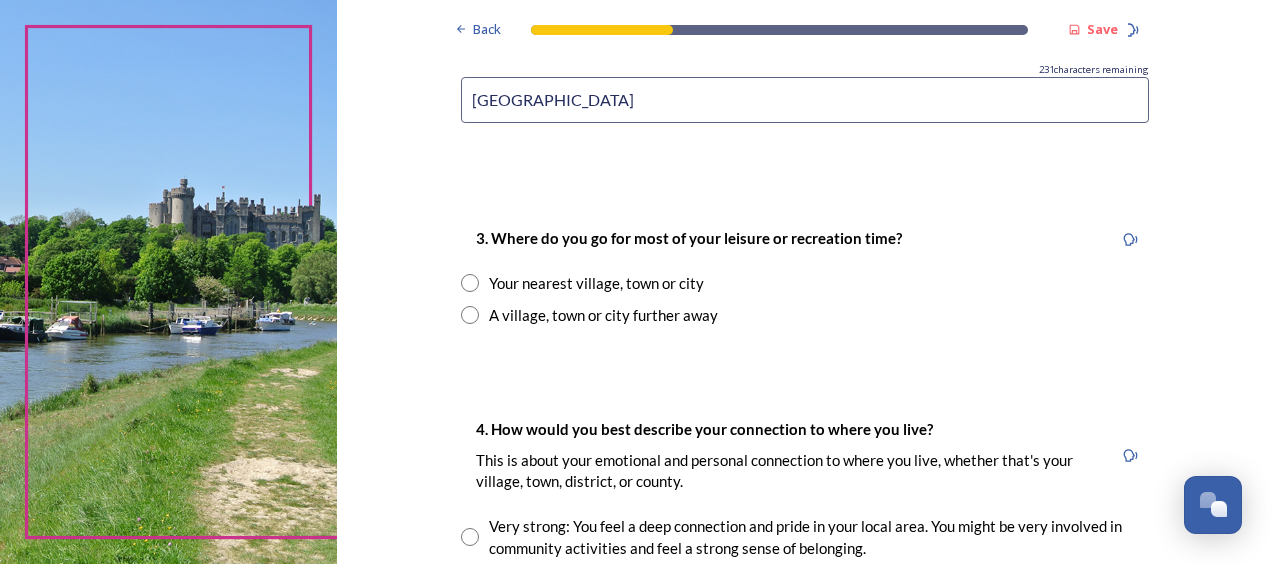scroll, scrollTop: 1152, scrollLeft: 0, axis: vertical 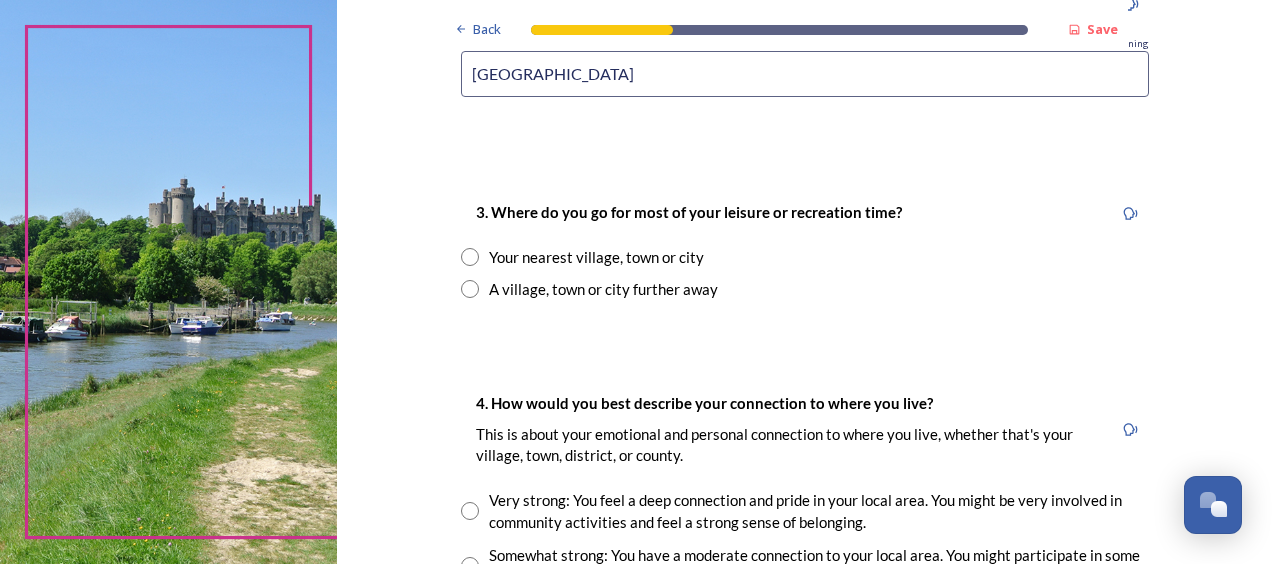 type on "[GEOGRAPHIC_DATA]" 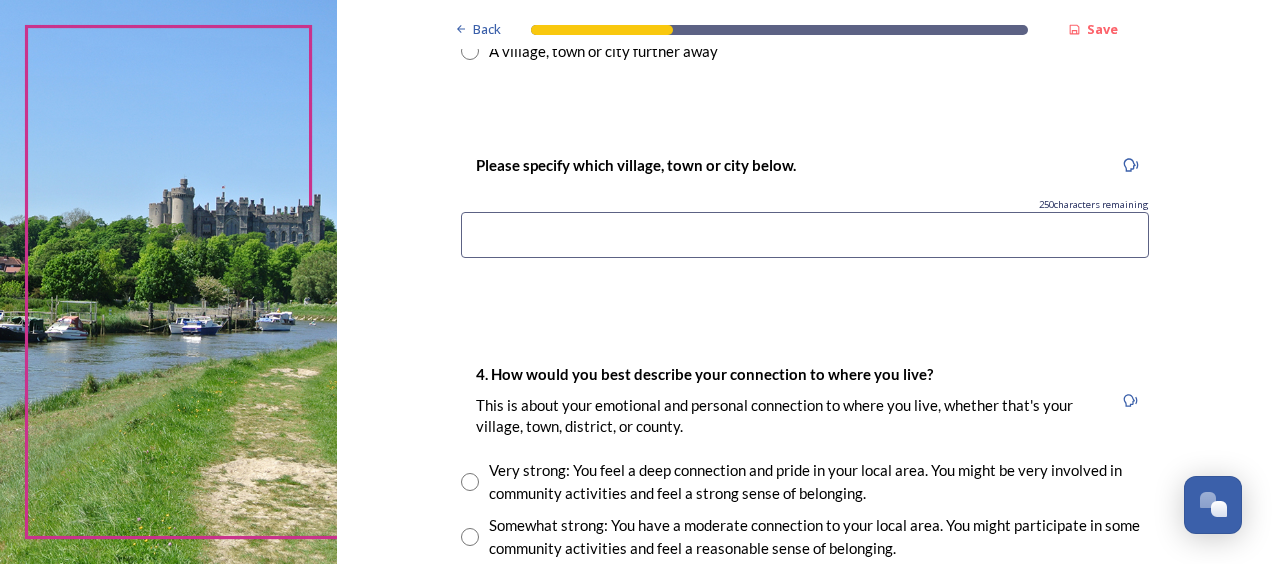 scroll, scrollTop: 1428, scrollLeft: 0, axis: vertical 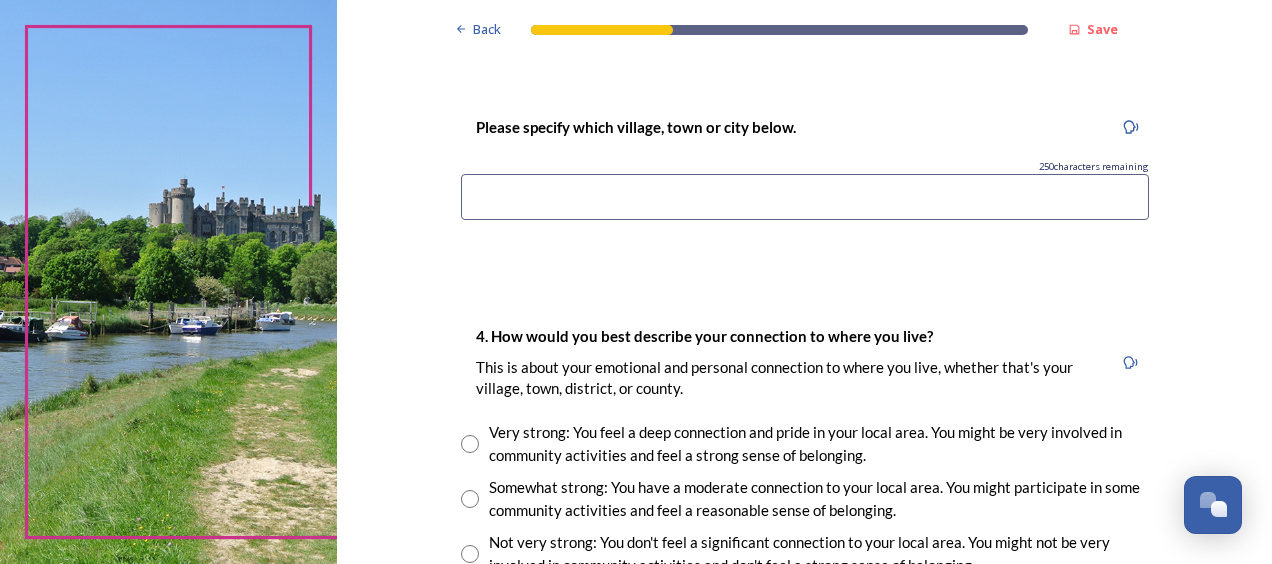 click at bounding box center [805, 197] 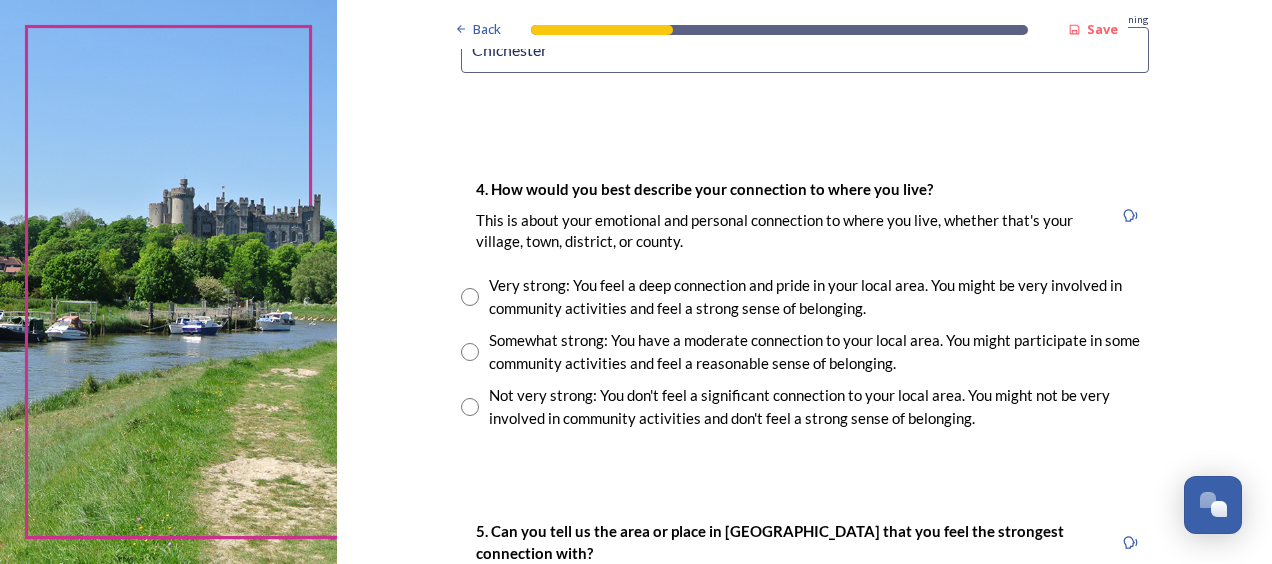 scroll, scrollTop: 1578, scrollLeft: 0, axis: vertical 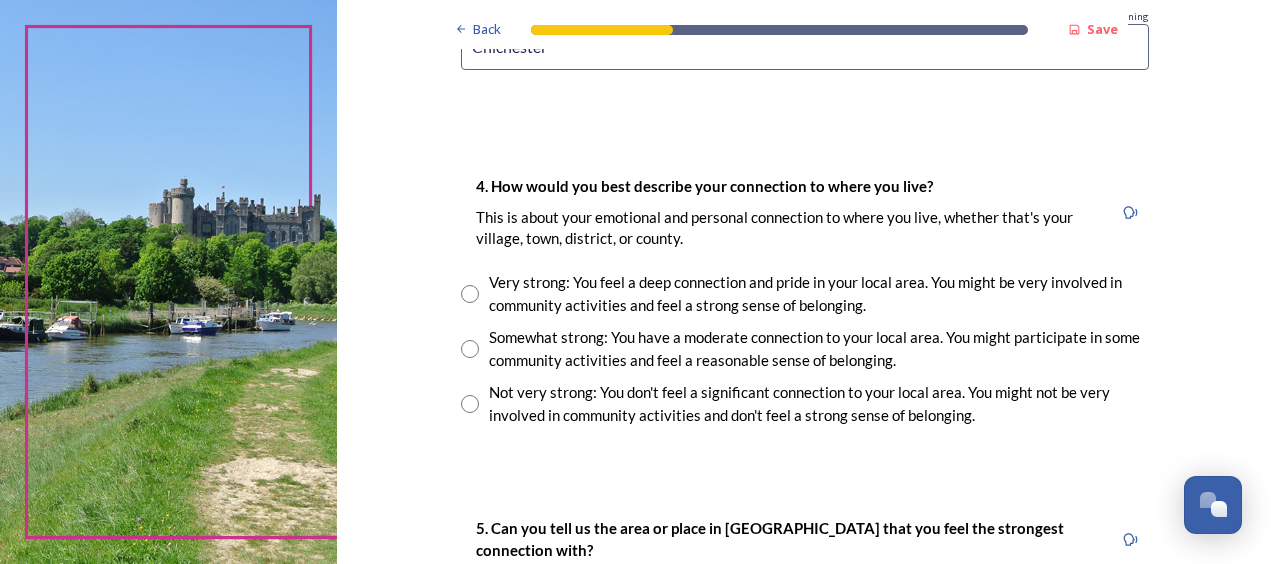 type on "Chichester" 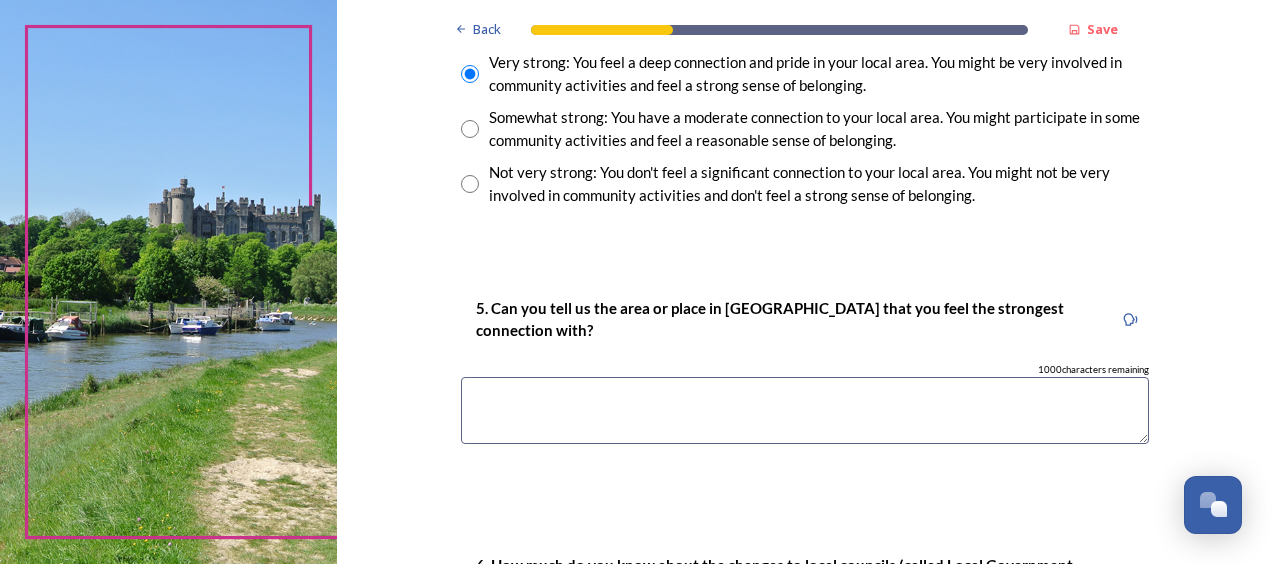 scroll, scrollTop: 1802, scrollLeft: 0, axis: vertical 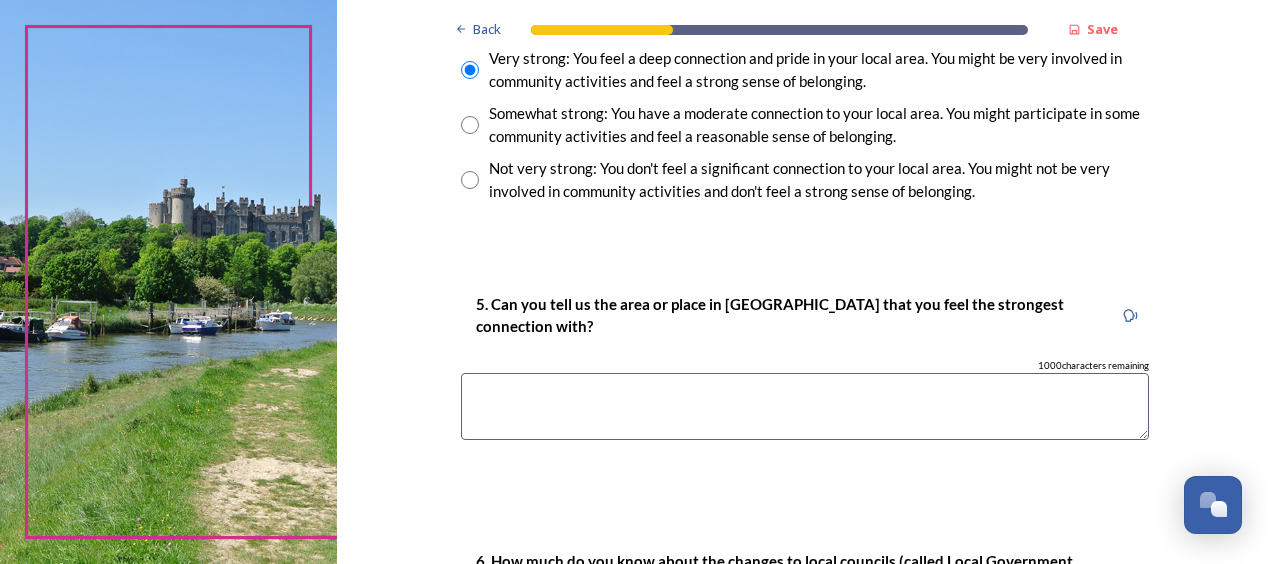 click at bounding box center [805, 406] 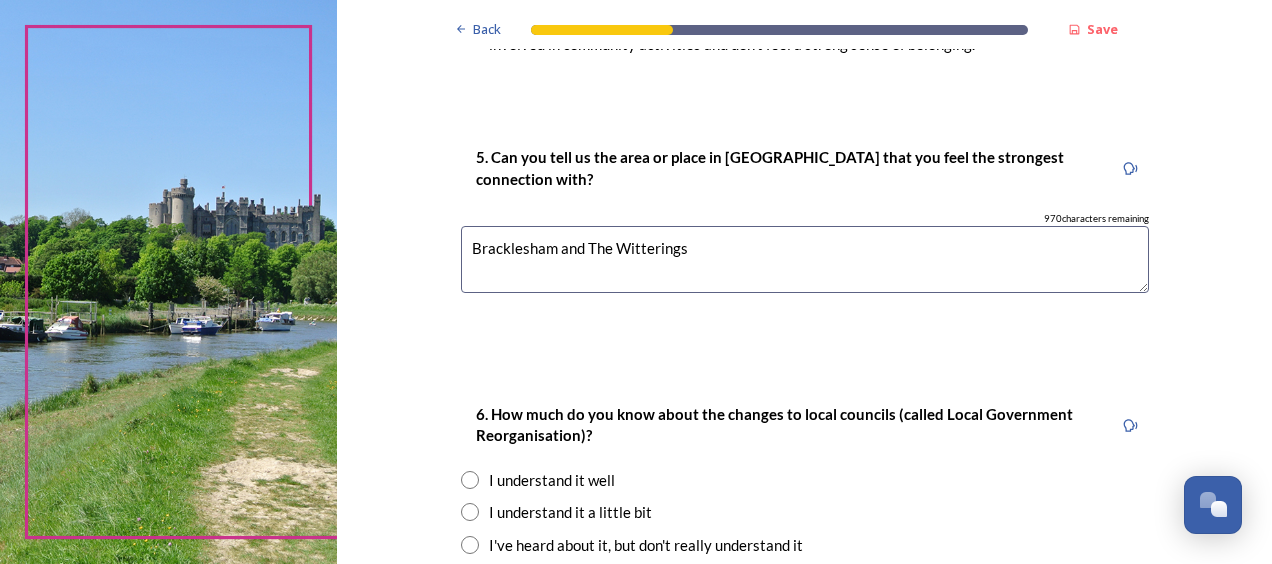 scroll, scrollTop: 1974, scrollLeft: 0, axis: vertical 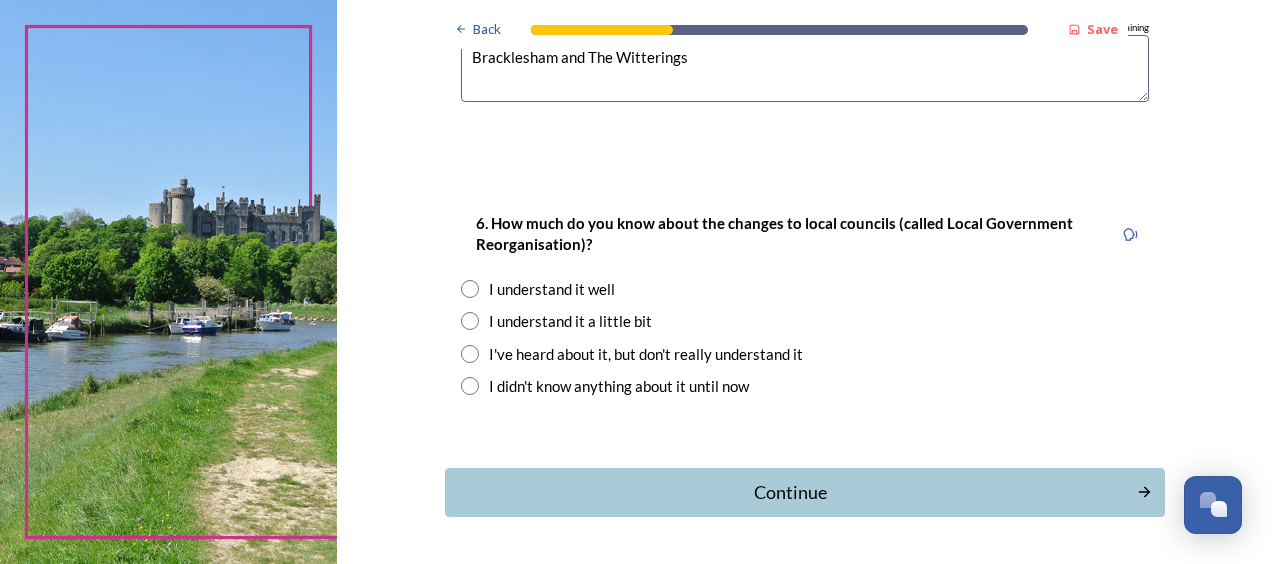 type on "Bracklesham and The Witterings" 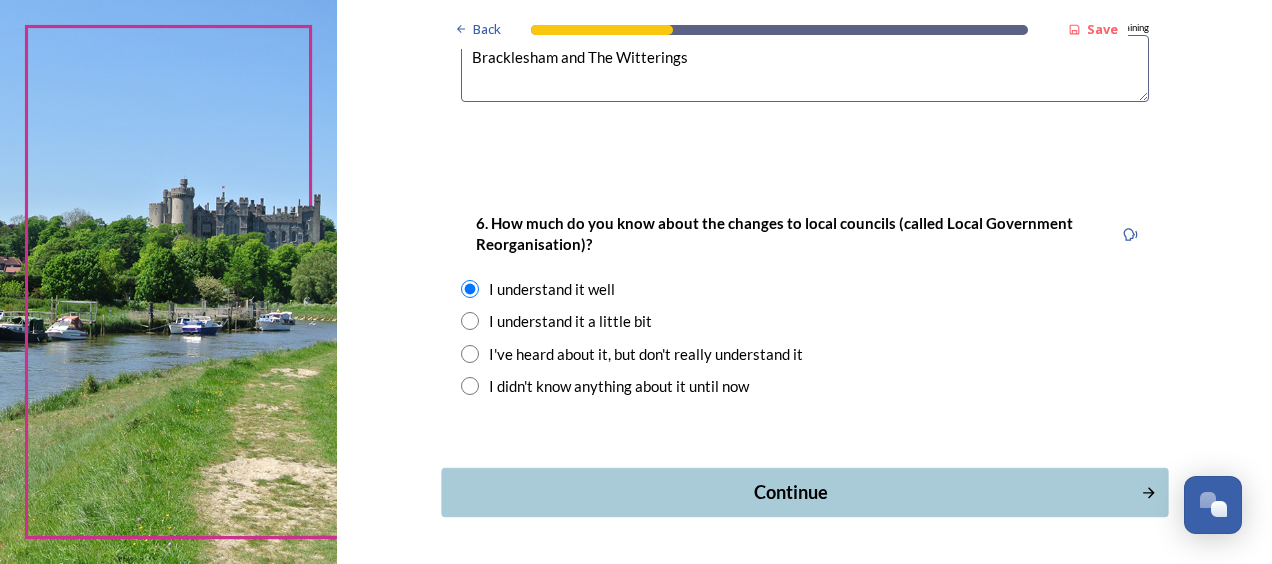 click on "Continue" at bounding box center (790, 492) 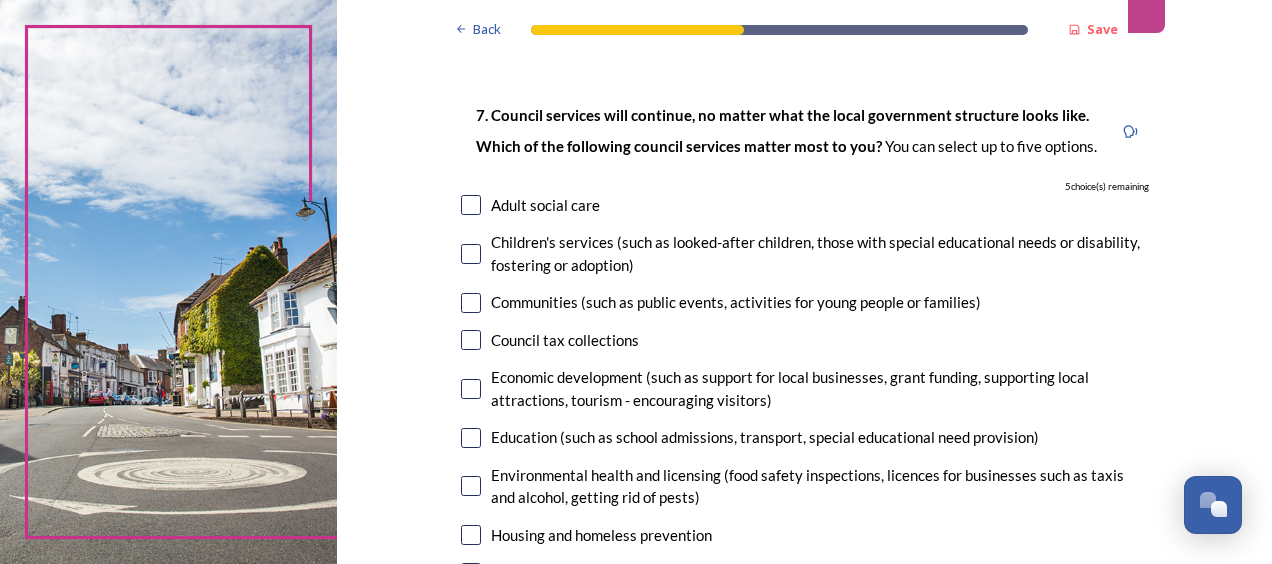 scroll, scrollTop: 99, scrollLeft: 0, axis: vertical 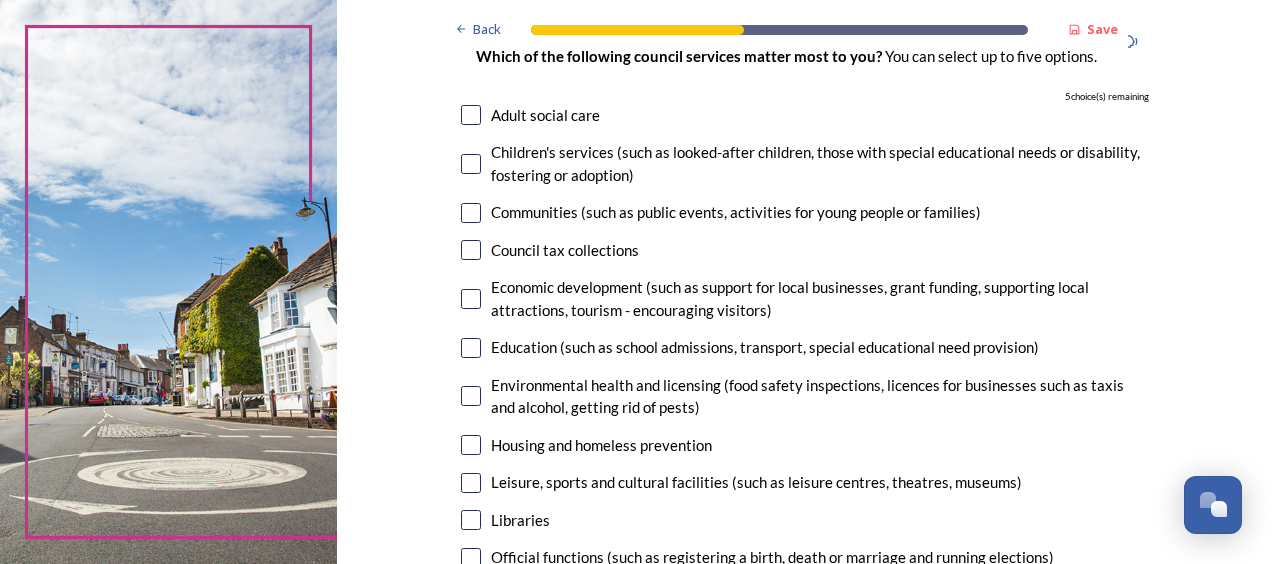 click at bounding box center (471, 348) 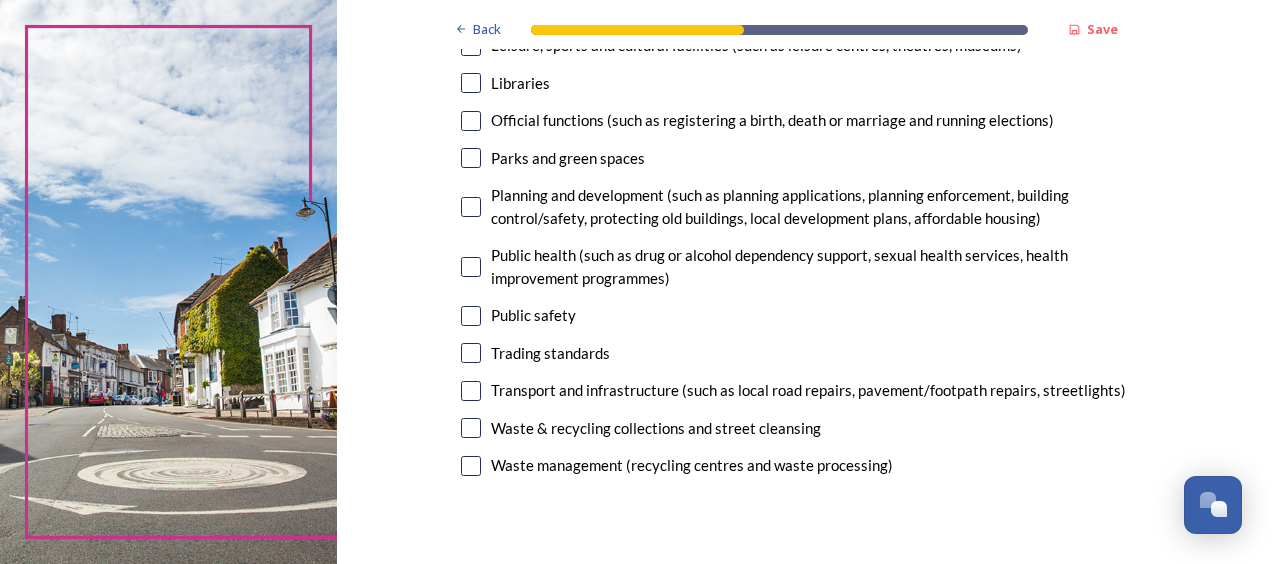 scroll, scrollTop: 638, scrollLeft: 0, axis: vertical 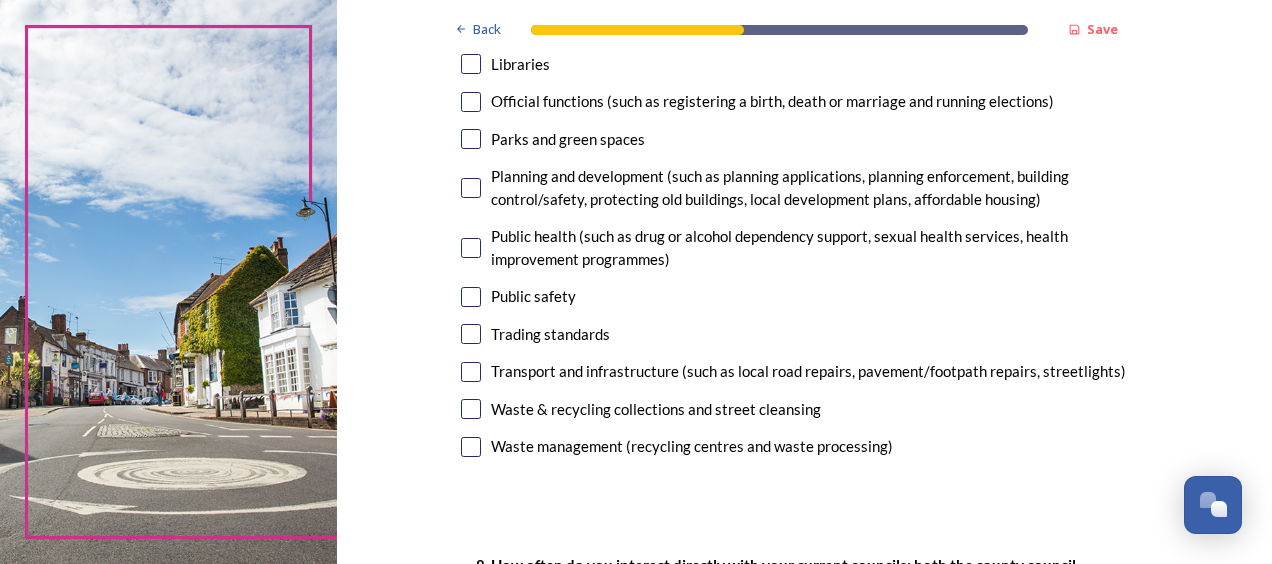 click at bounding box center [471, 372] 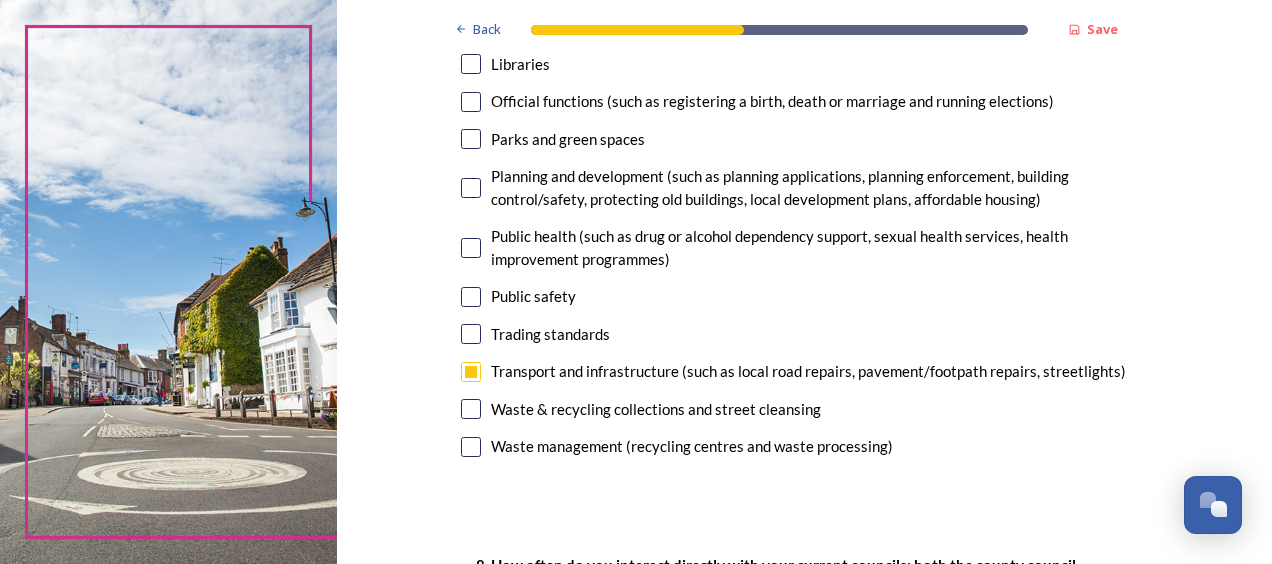click at bounding box center (471, 188) 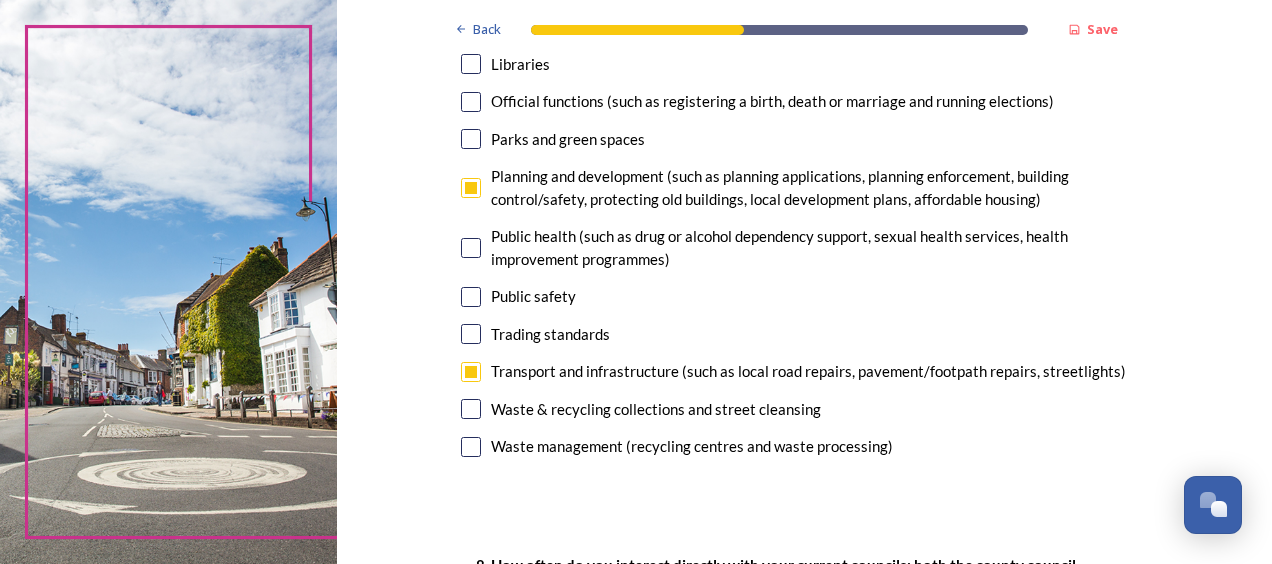 click at bounding box center (471, 409) 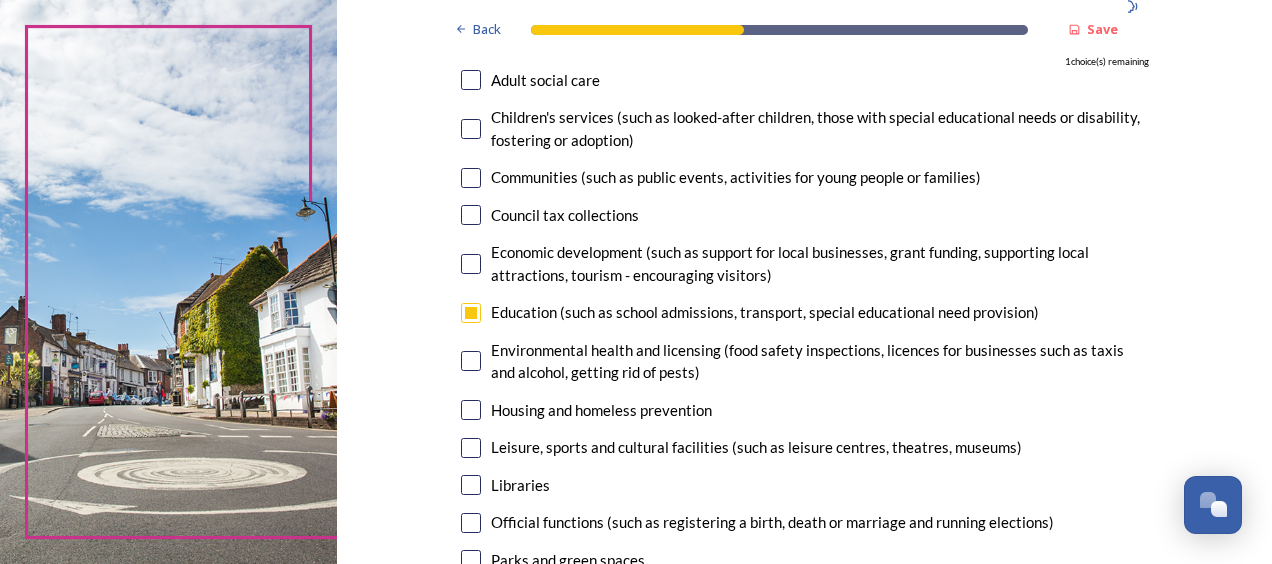 scroll, scrollTop: 220, scrollLeft: 0, axis: vertical 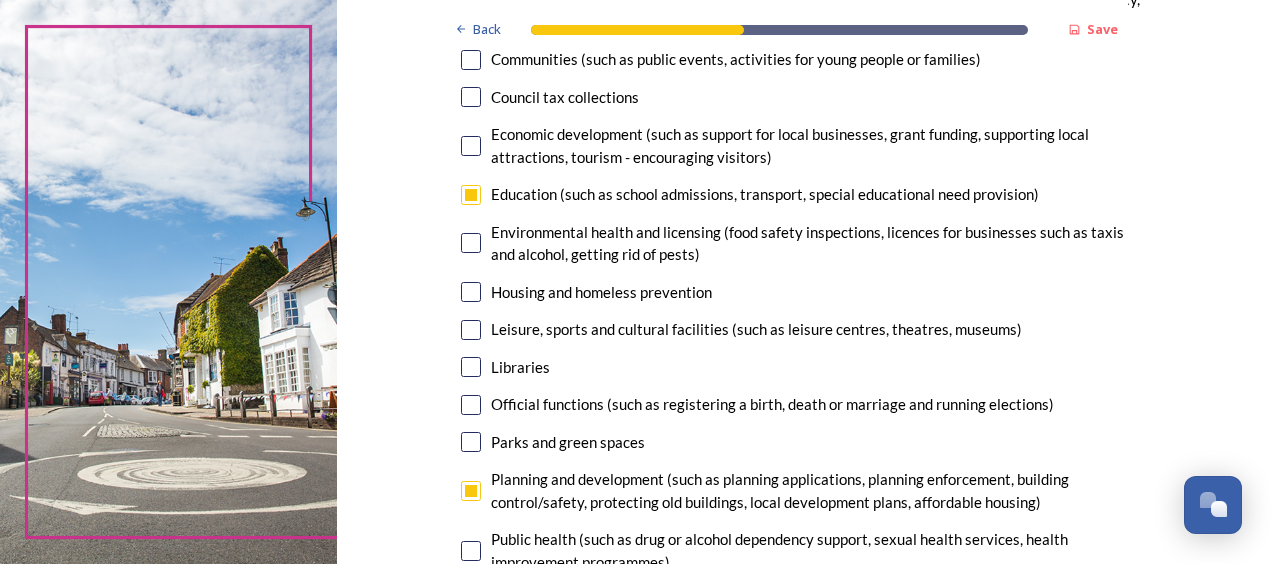 click at bounding box center [471, 442] 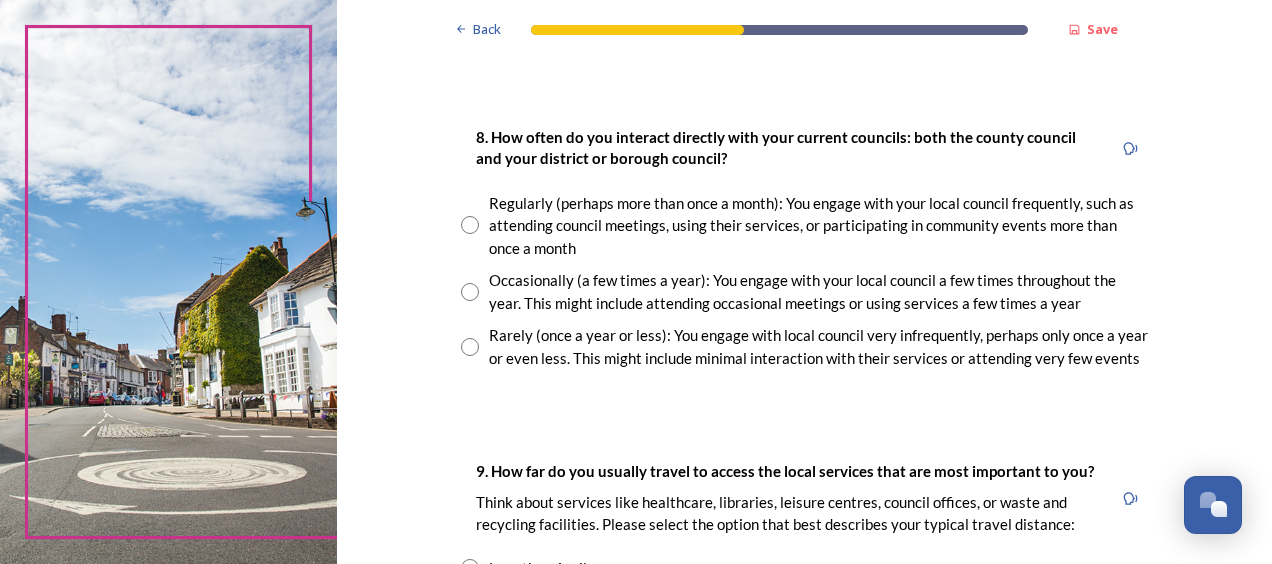 scroll, scrollTop: 1079, scrollLeft: 0, axis: vertical 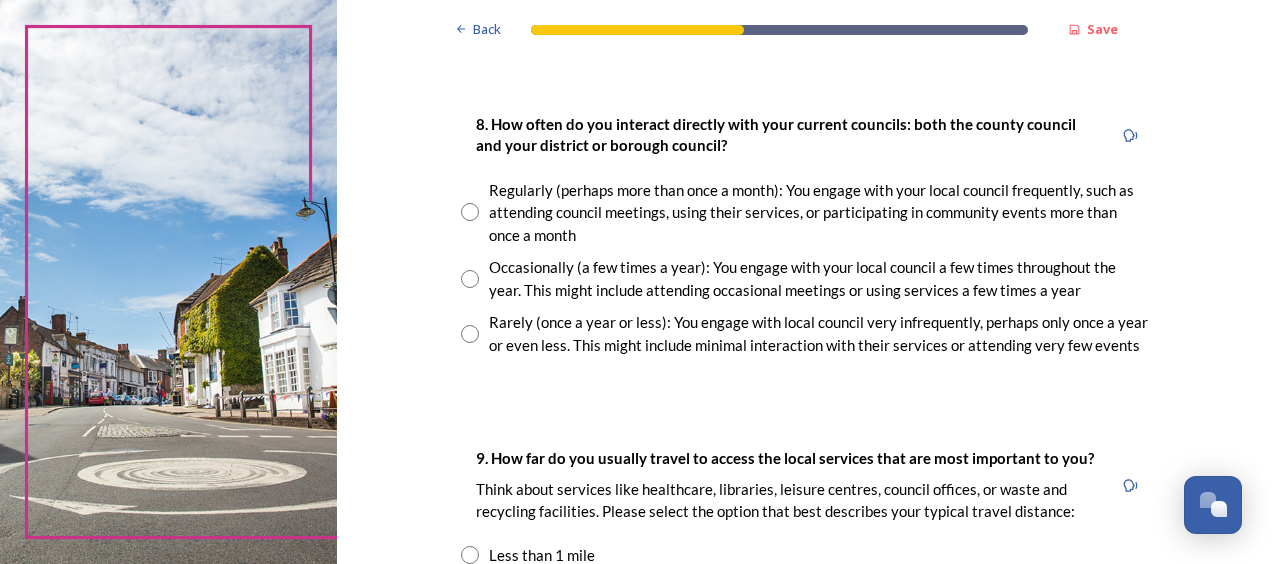 click at bounding box center [470, 212] 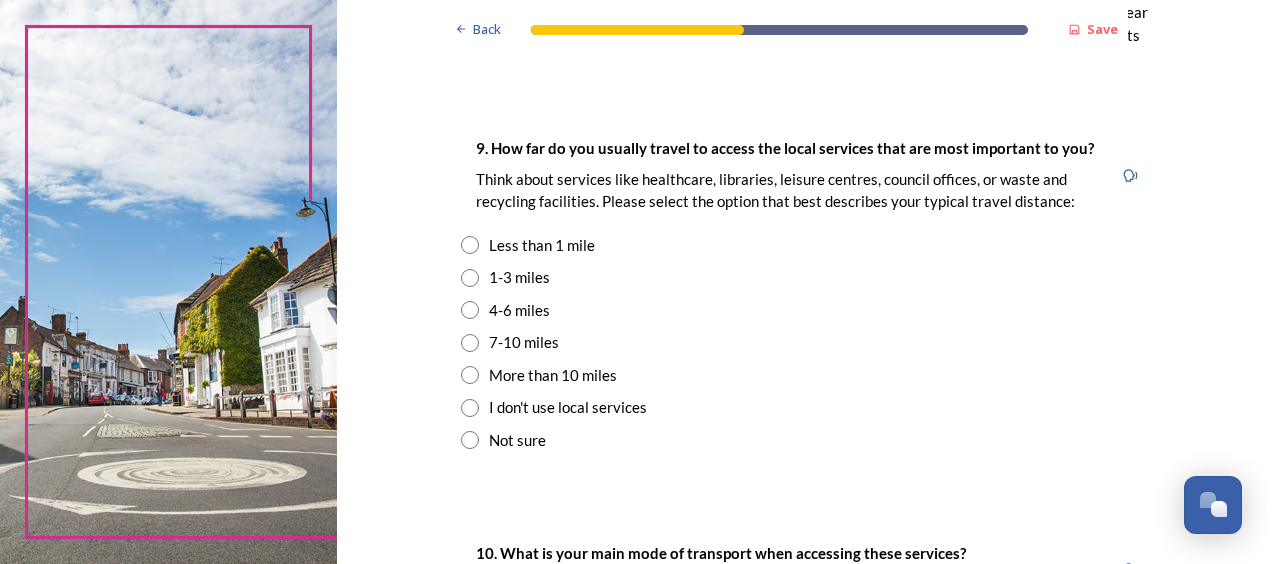 scroll, scrollTop: 1392, scrollLeft: 0, axis: vertical 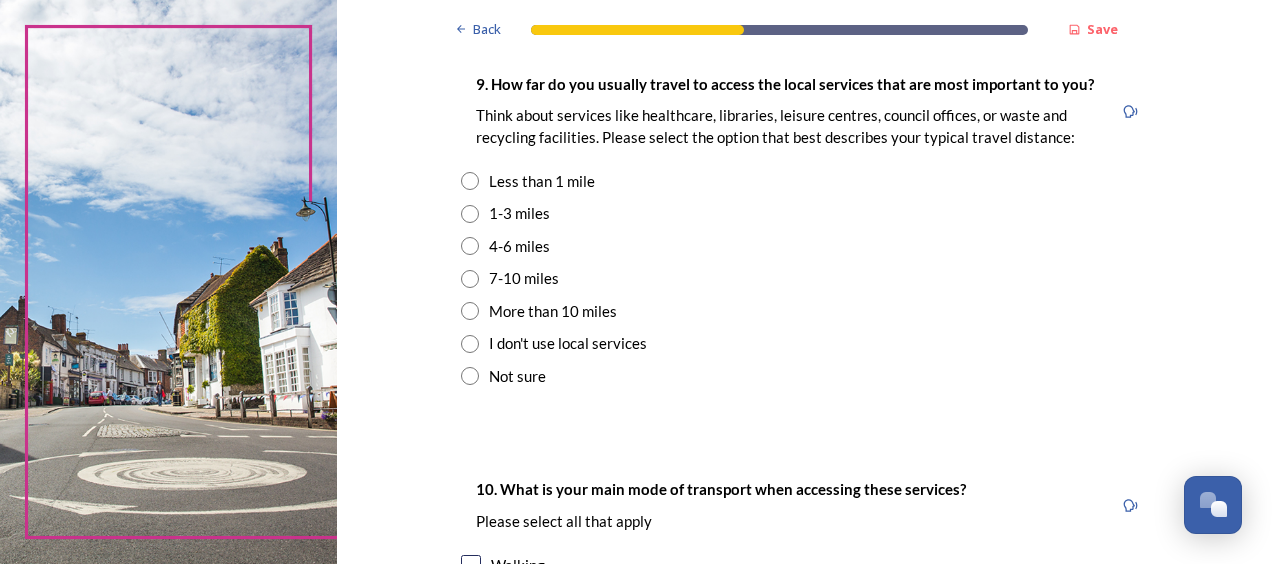 click at bounding box center [470, 279] 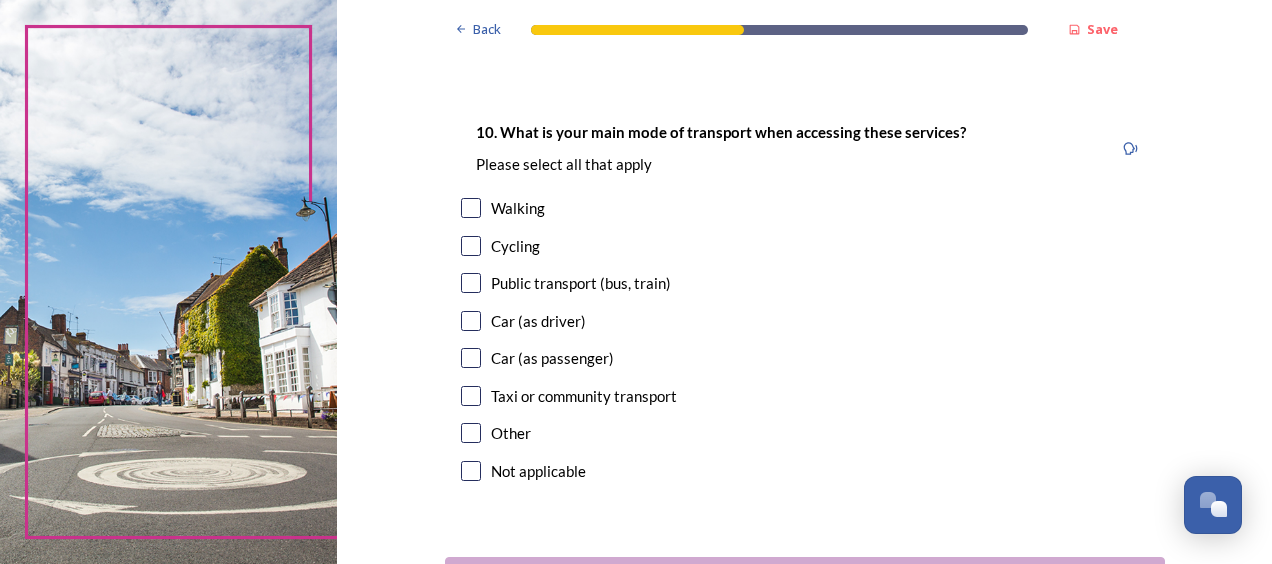 scroll, scrollTop: 1826, scrollLeft: 0, axis: vertical 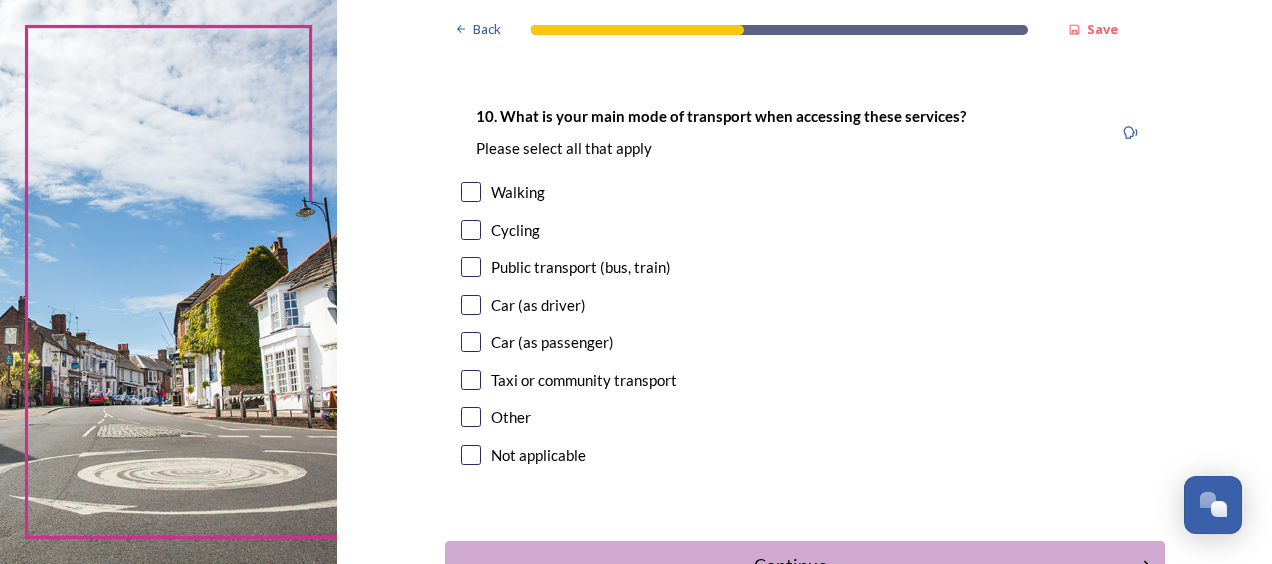 click at bounding box center (471, 305) 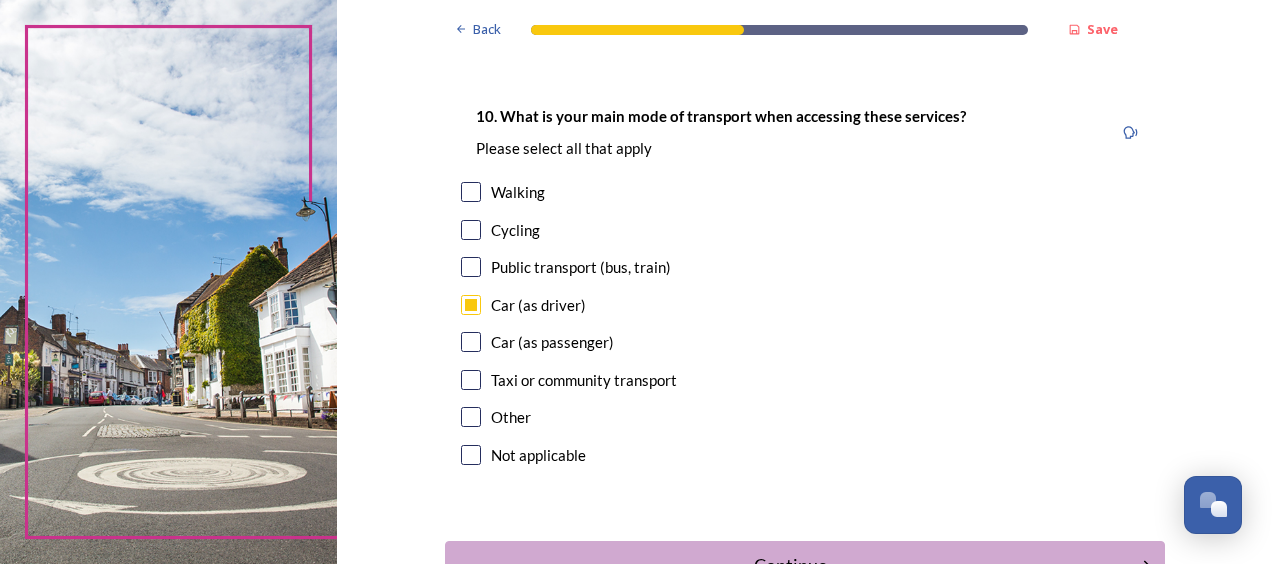 click at bounding box center (471, 342) 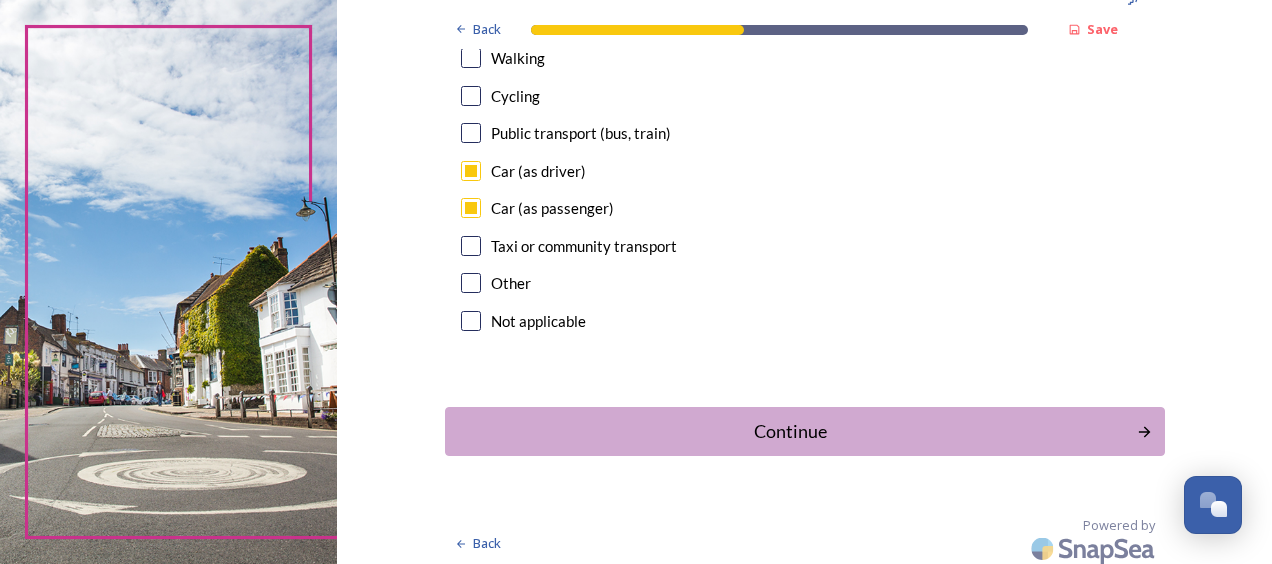 scroll, scrollTop: 1967, scrollLeft: 0, axis: vertical 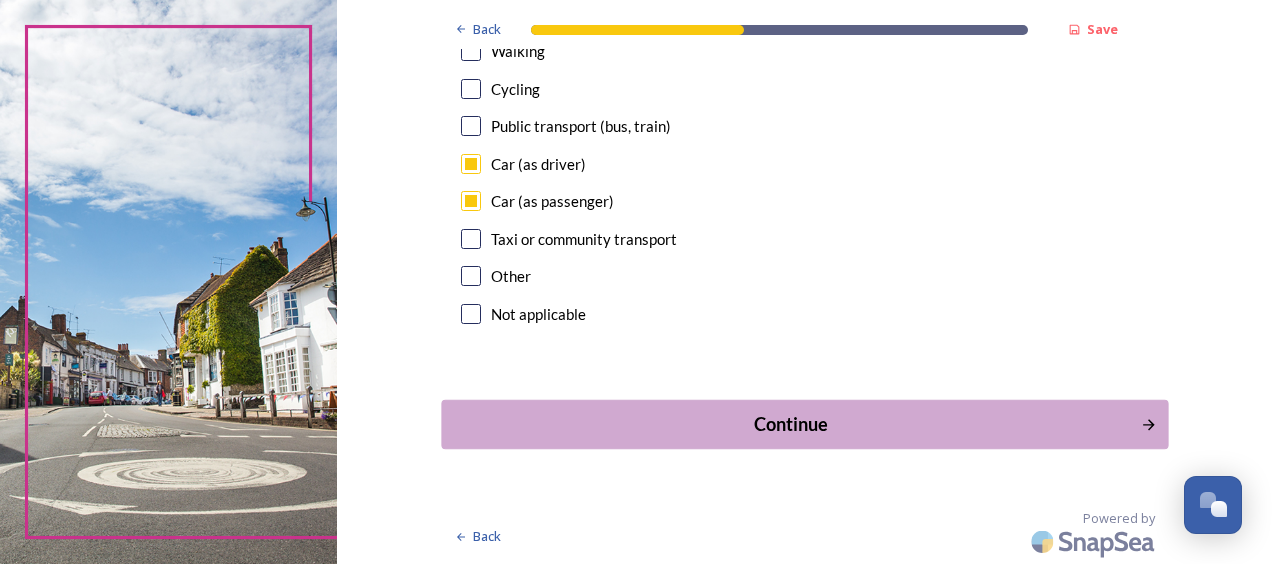 click on "Continue" at bounding box center [790, 424] 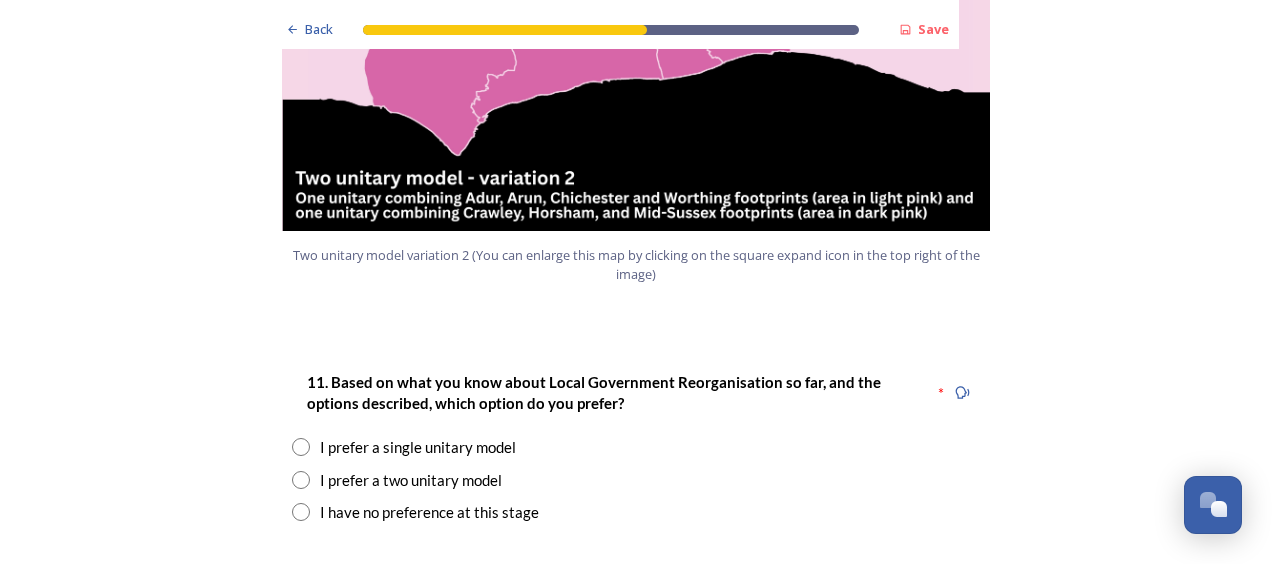 scroll, scrollTop: 2443, scrollLeft: 0, axis: vertical 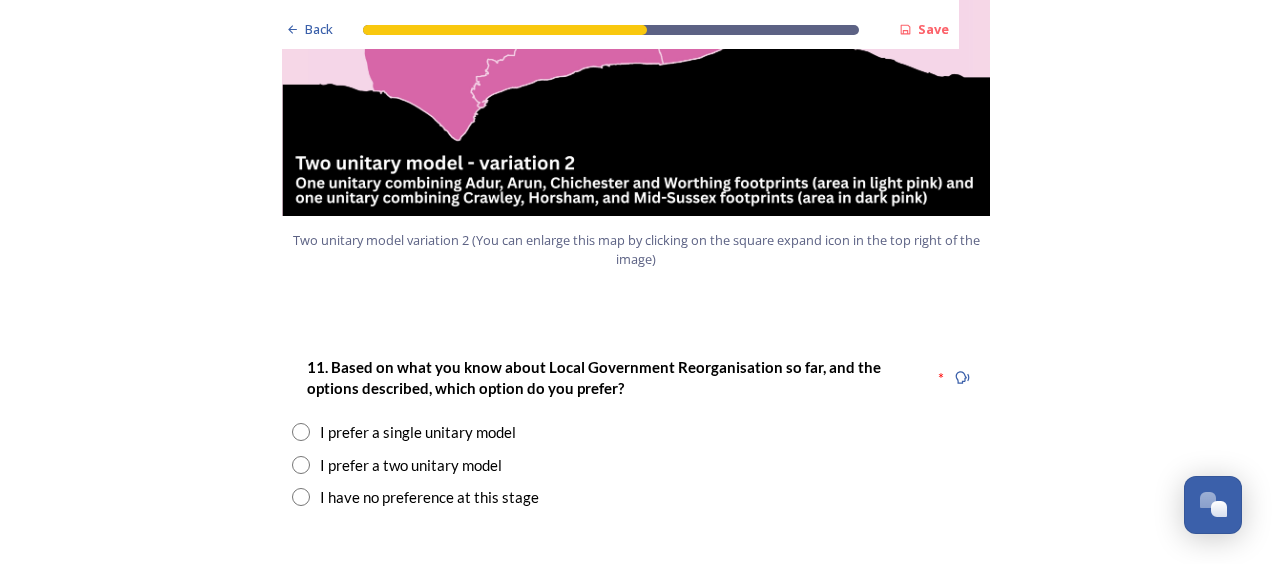 click at bounding box center [301, 432] 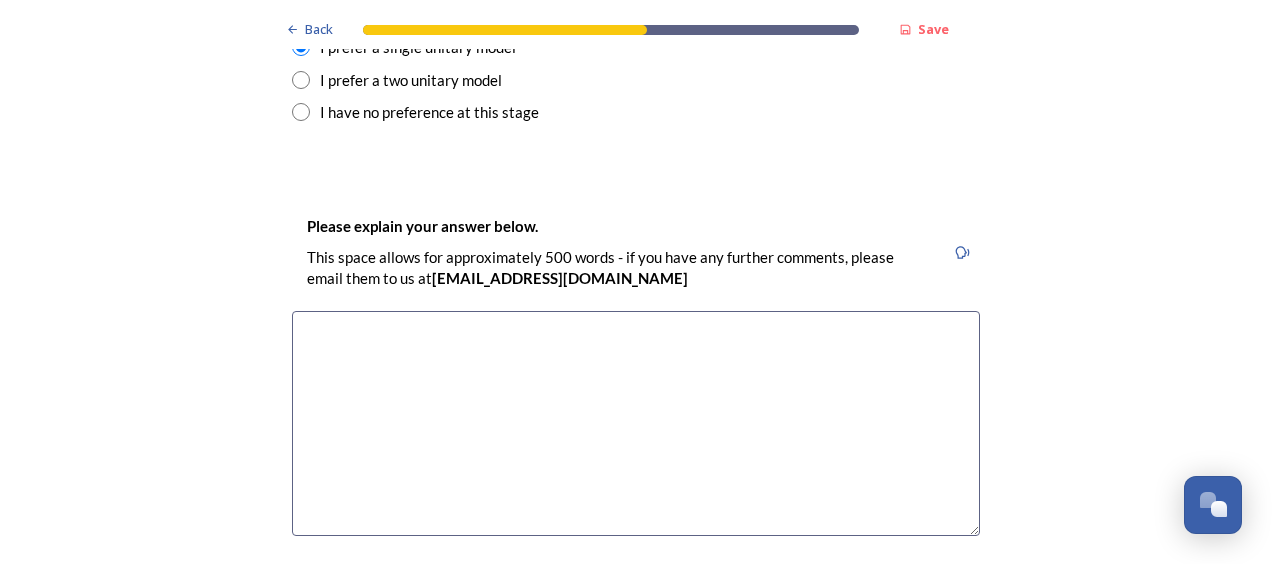 scroll, scrollTop: 2861, scrollLeft: 0, axis: vertical 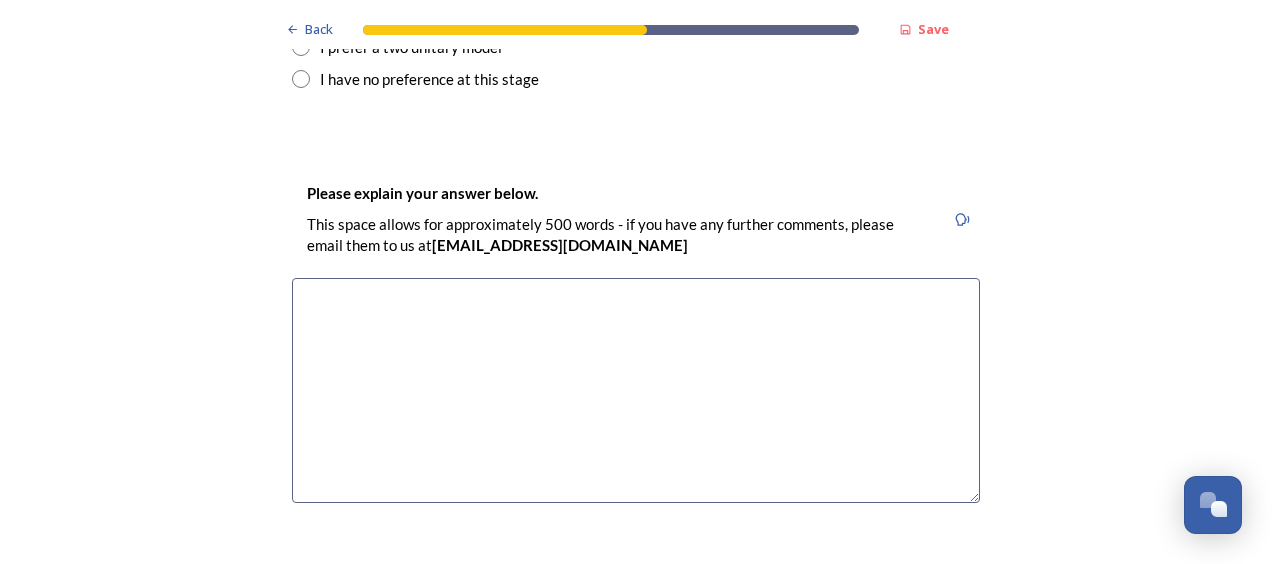 click at bounding box center (636, 390) 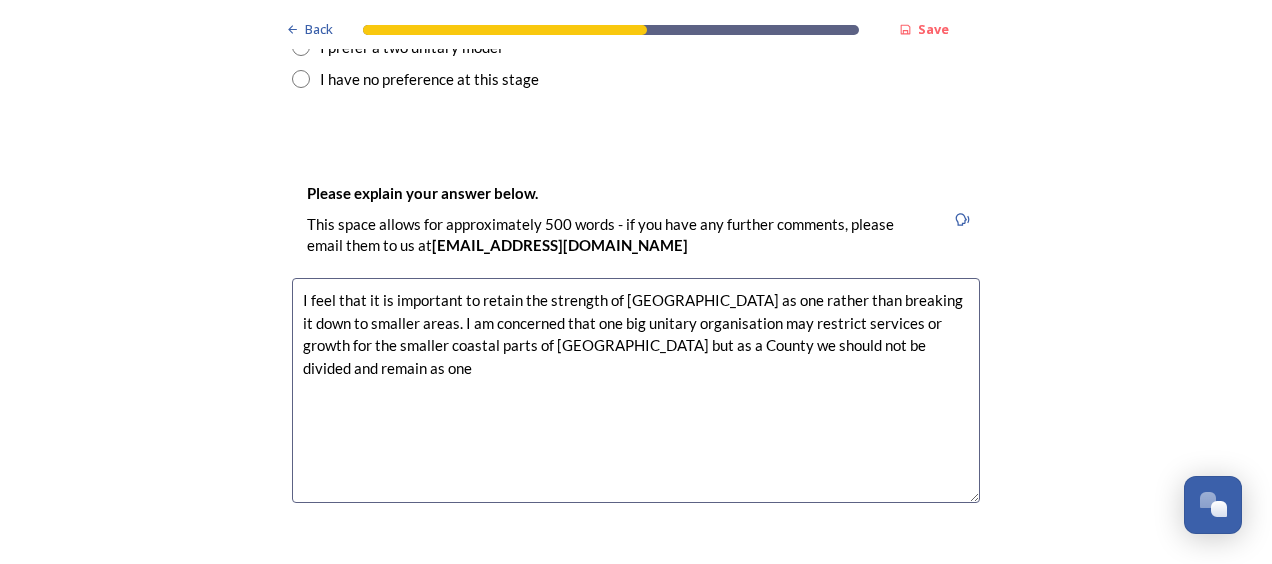 click on "I feel that it is important to retain the strength of [GEOGRAPHIC_DATA] as one rather than breaking it down to smaller areas. I am concerned that one big unitary organisation may restrict services or growth for the smaller coastal parts of [GEOGRAPHIC_DATA] but as a County we should not be divided and remain as one" at bounding box center [636, 390] 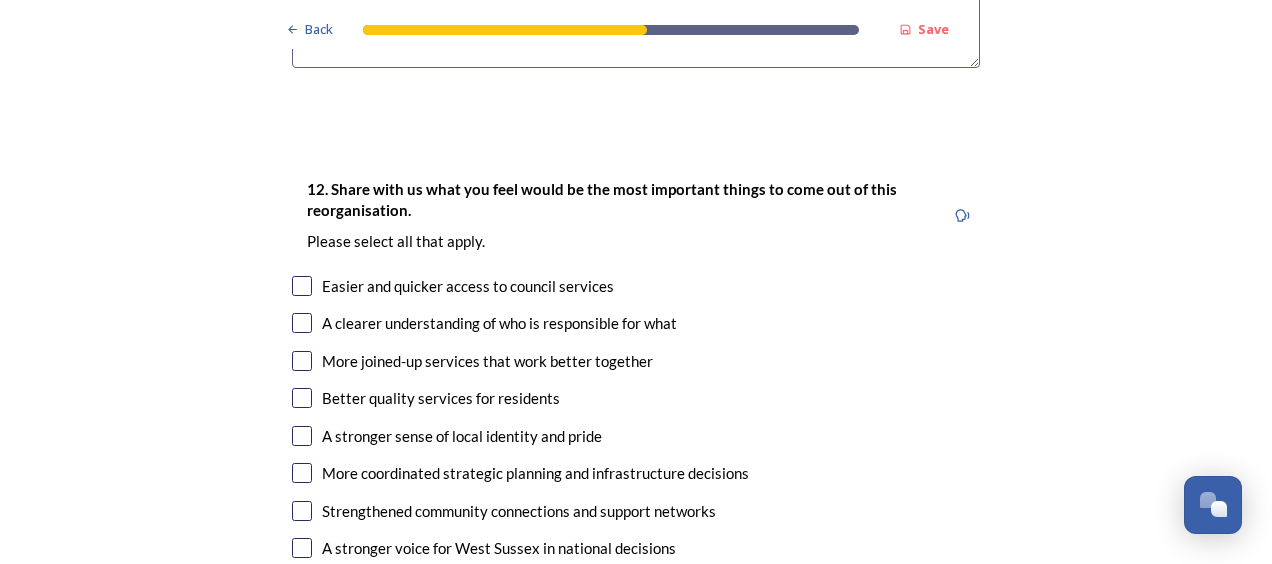 scroll, scrollTop: 3321, scrollLeft: 0, axis: vertical 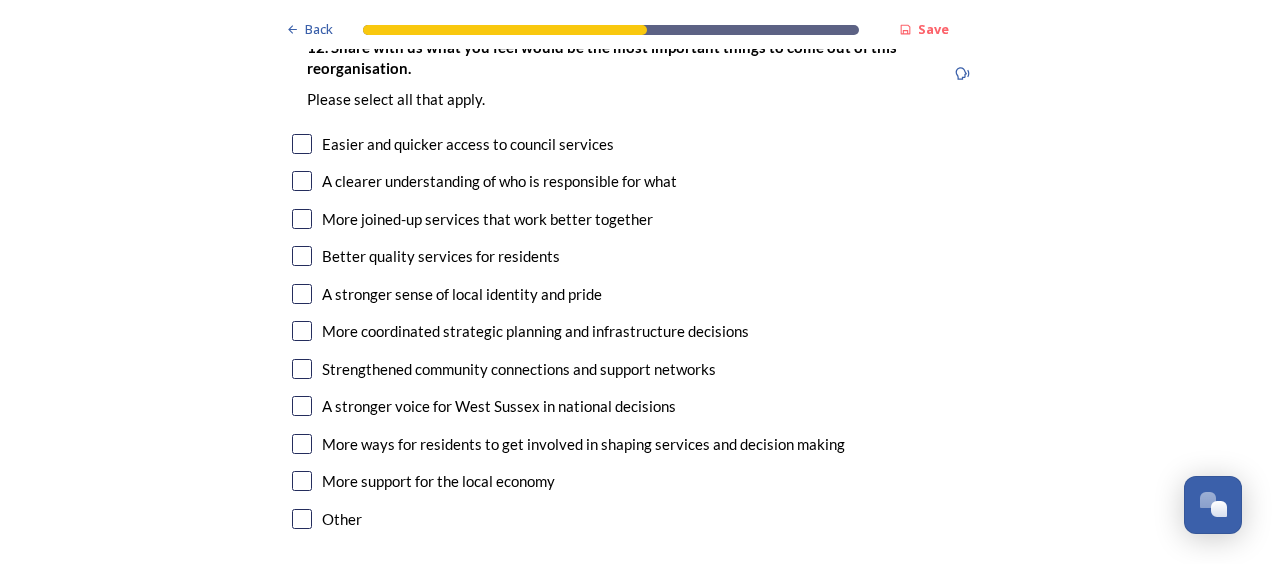 type on "I feel that it is important to retain the strength of [GEOGRAPHIC_DATA] as one rather than breaking it down to smaller areas. I am concerned that one big unitary organisation may restrict services or growth for the smaller coastal parts of [GEOGRAPHIC_DATA] and that we may be less important than the bigger towns but as a County we should not be divided and remain as one" 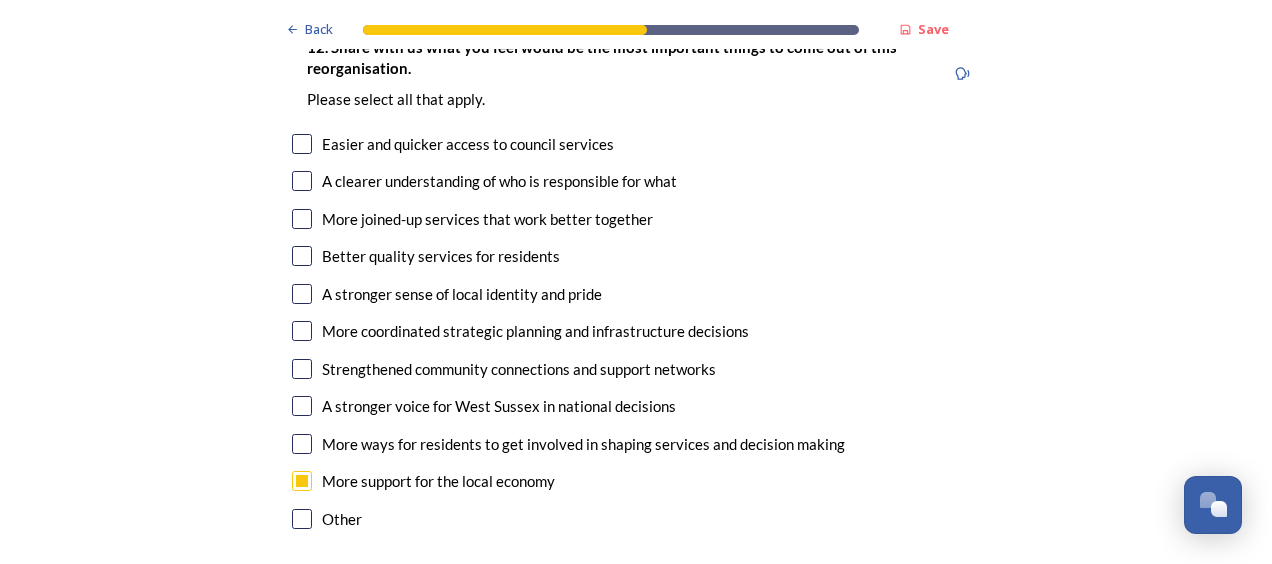 click at bounding box center (302, 481) 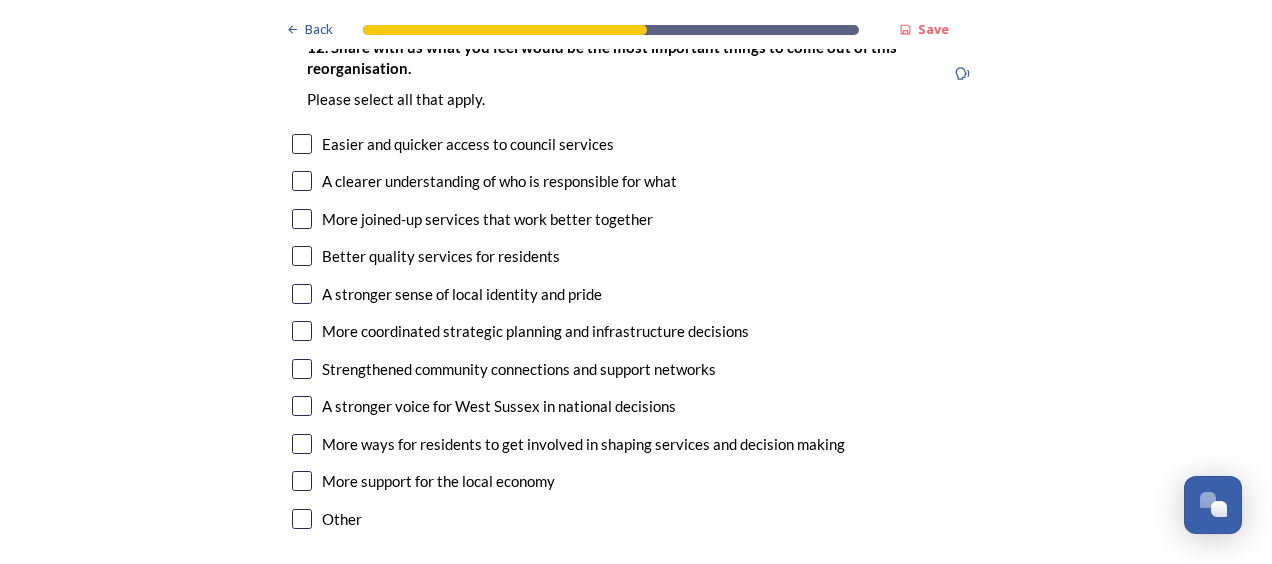 click at bounding box center (302, 406) 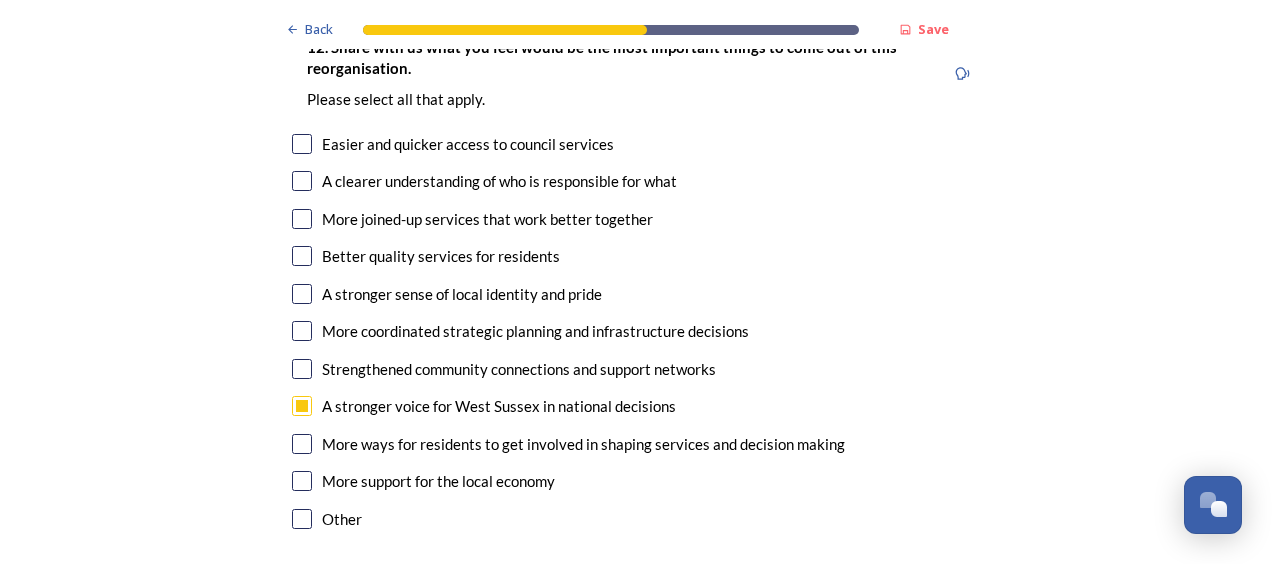 click at bounding box center [302, 369] 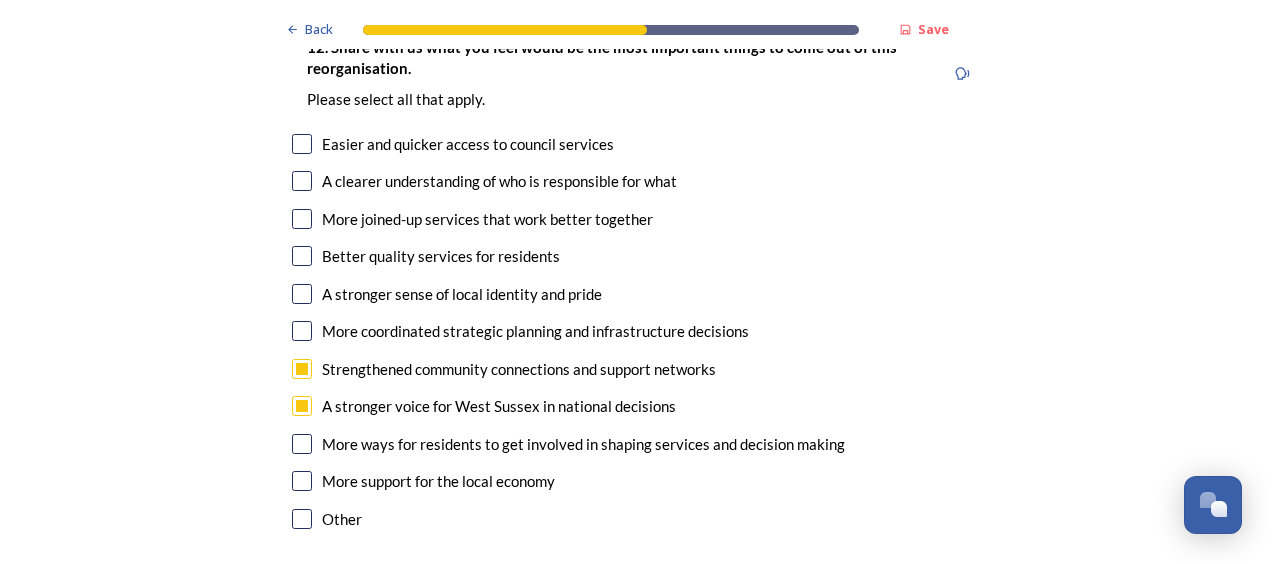 click on "A stronger sense of local identity and pride" at bounding box center (636, 294) 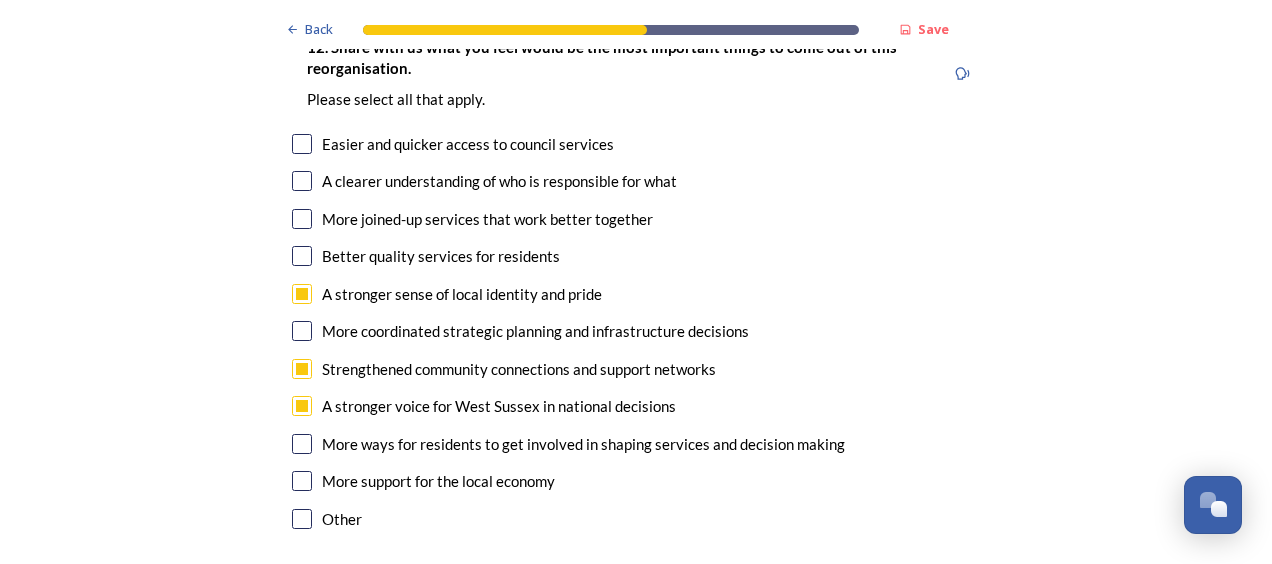 checkbox on "true" 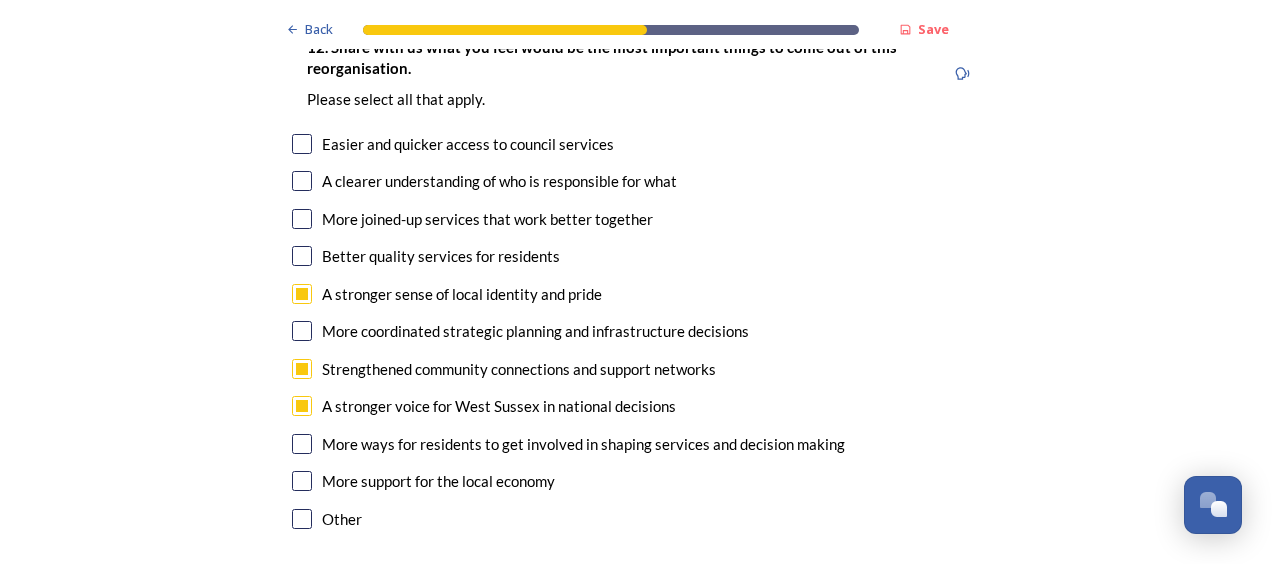 click at bounding box center (302, 181) 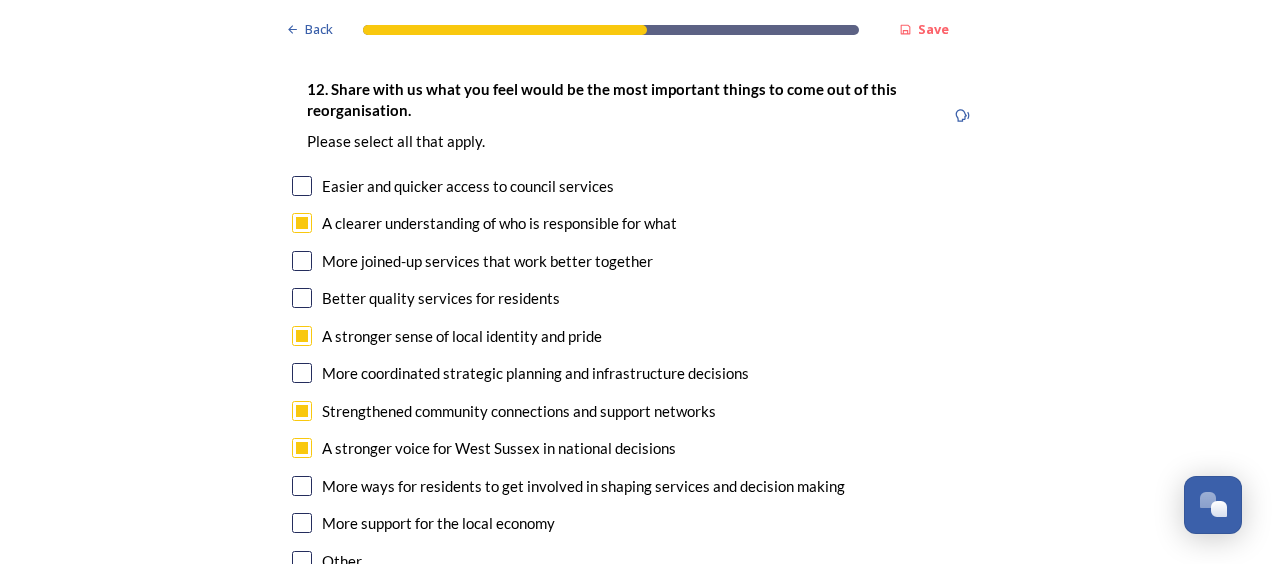 scroll, scrollTop: 3438, scrollLeft: 0, axis: vertical 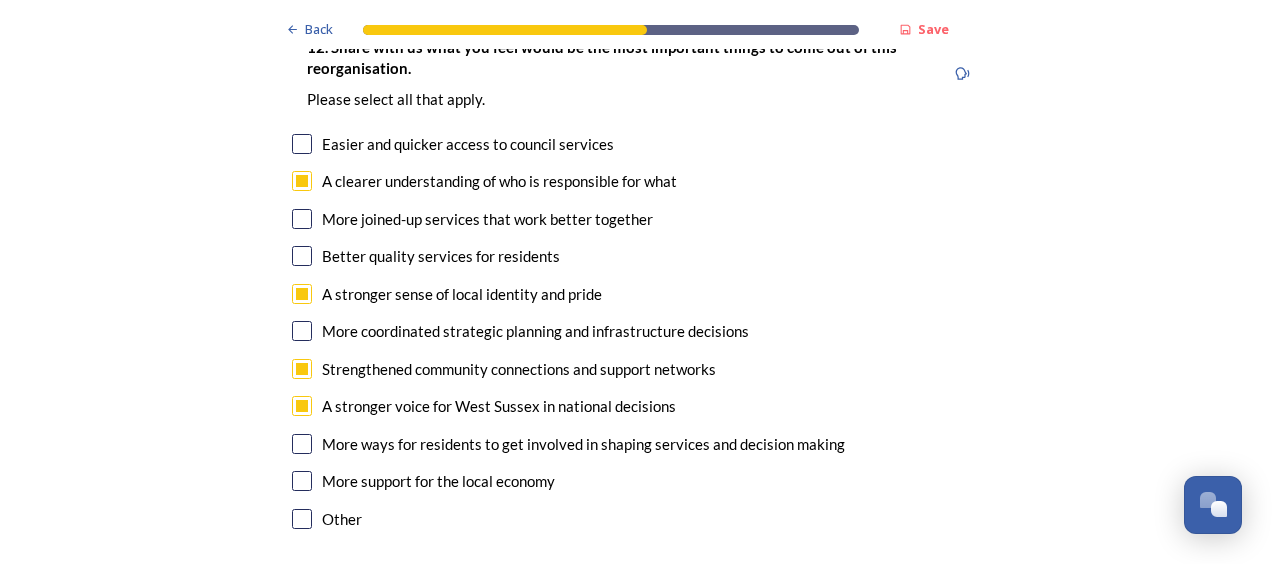 click at bounding box center [302, 219] 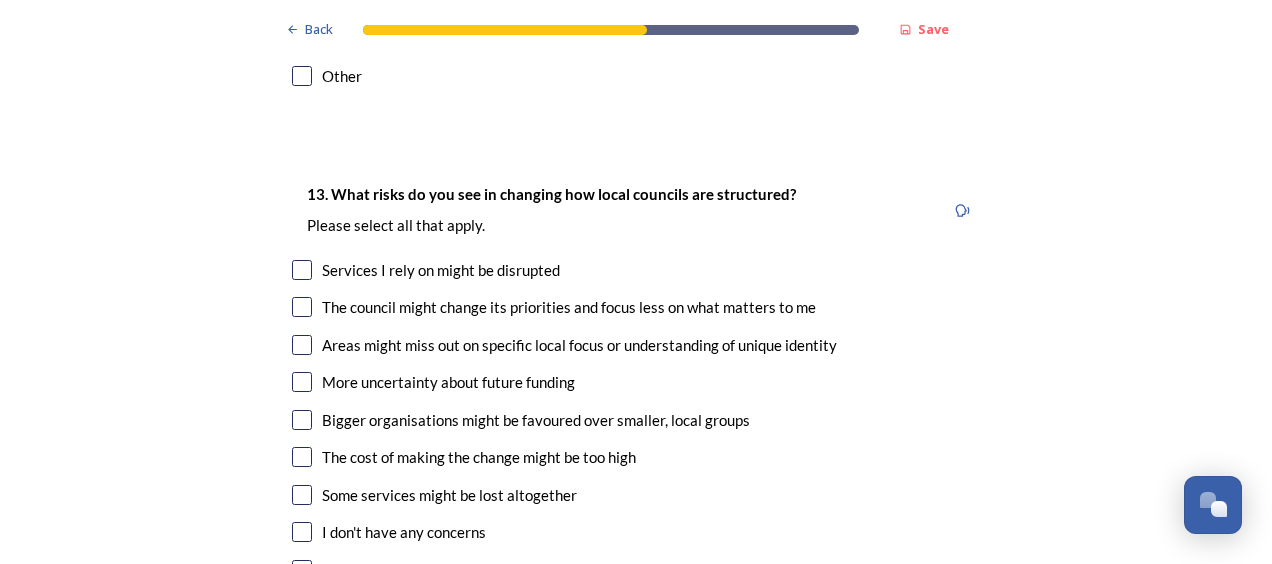 scroll, scrollTop: 3956, scrollLeft: 0, axis: vertical 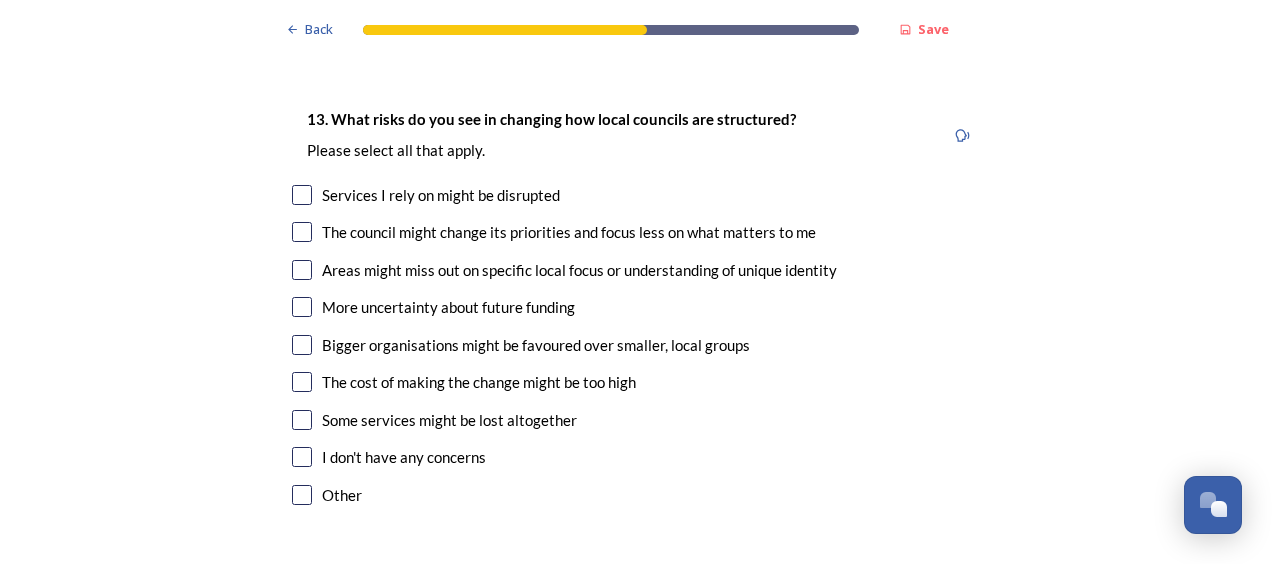 click at bounding box center [302, 270] 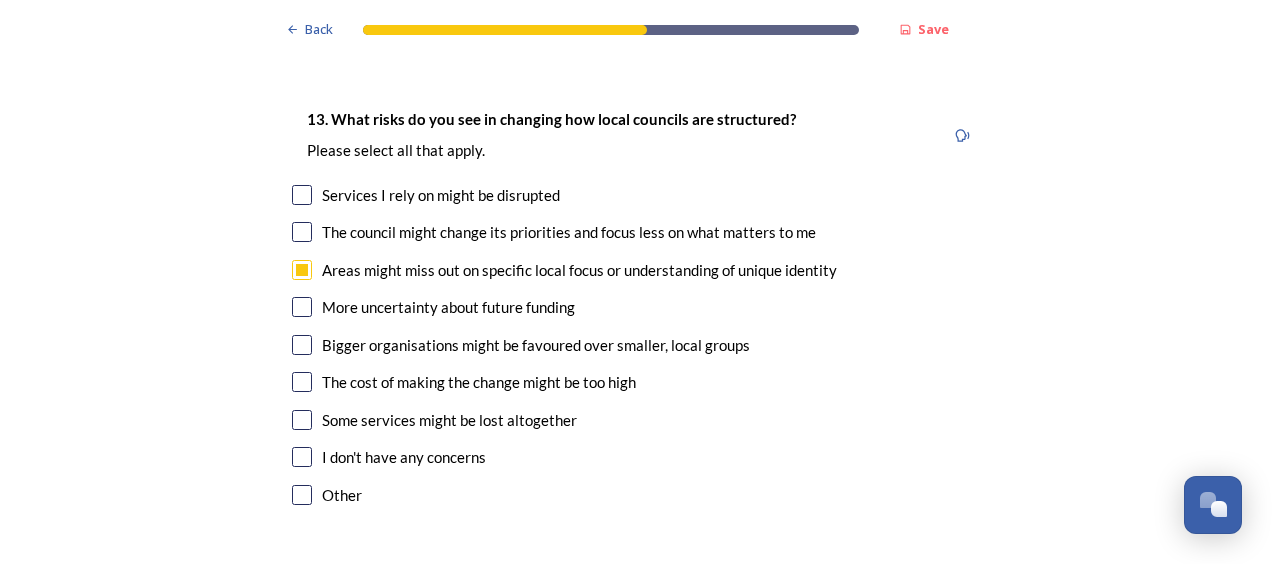 click at bounding box center [302, 307] 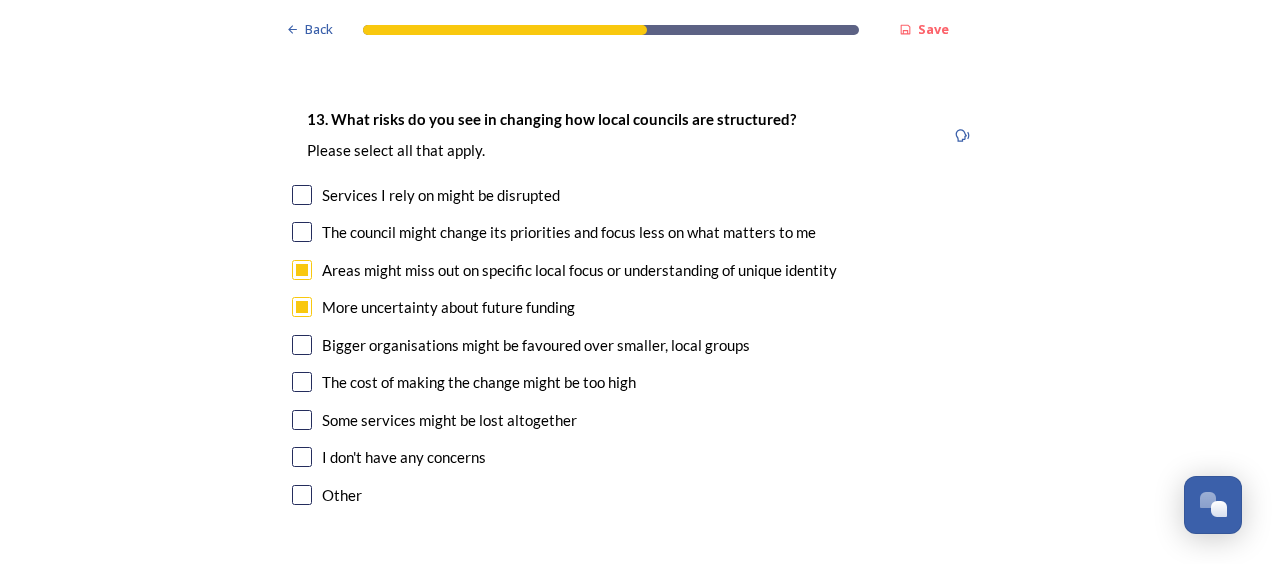 click at bounding box center [302, 345] 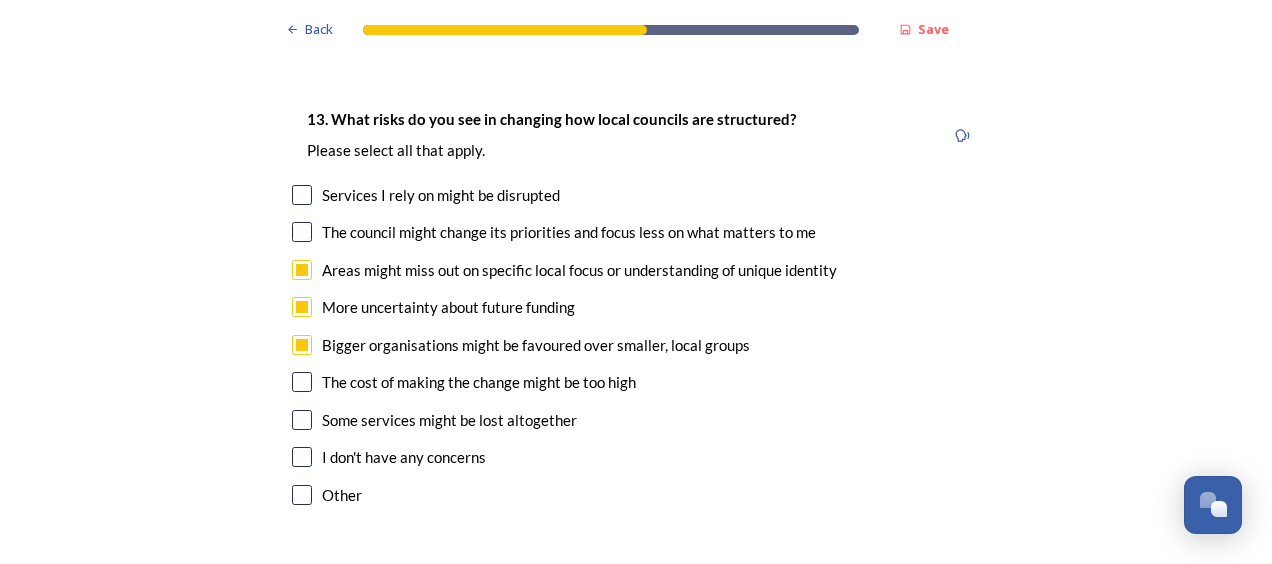 click at bounding box center (302, 420) 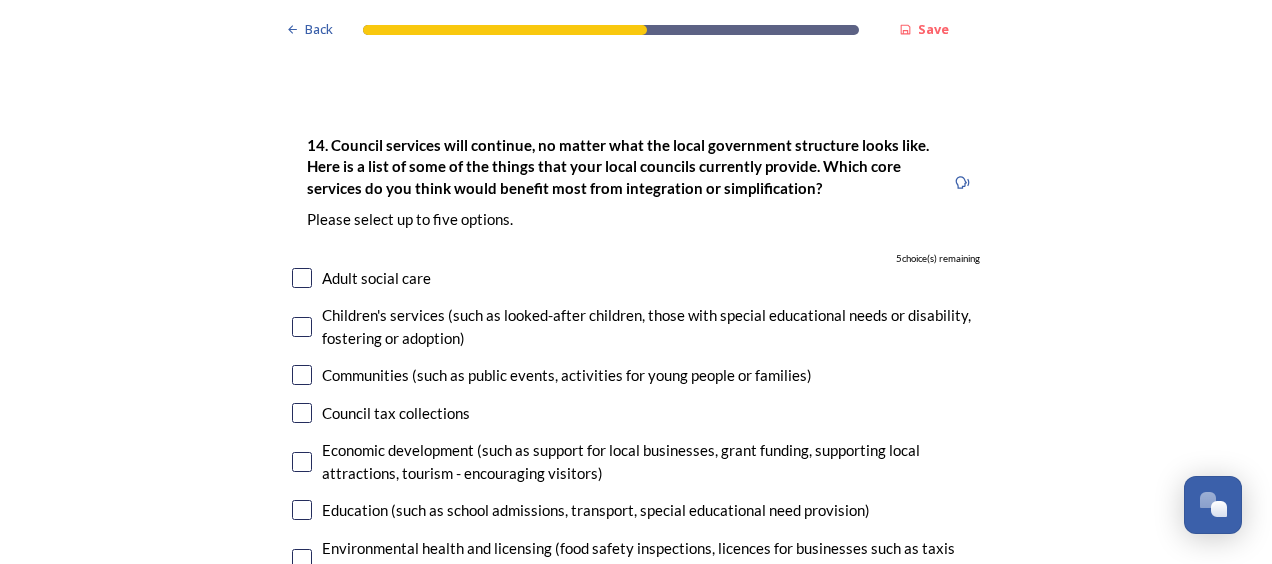 scroll, scrollTop: 4432, scrollLeft: 0, axis: vertical 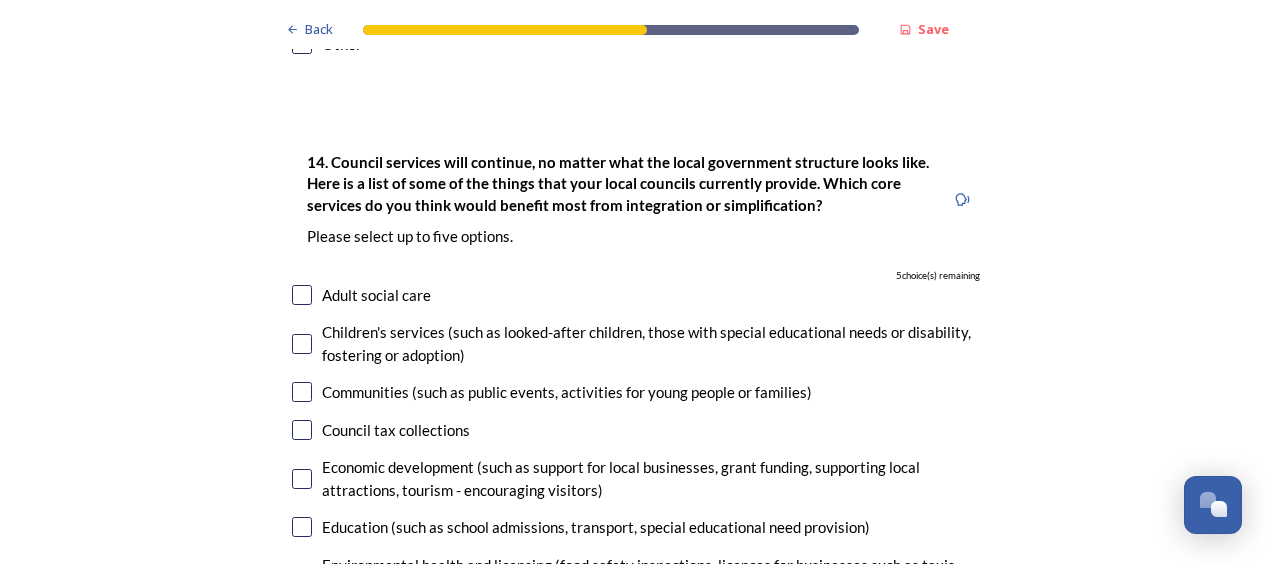 click at bounding box center (302, 527) 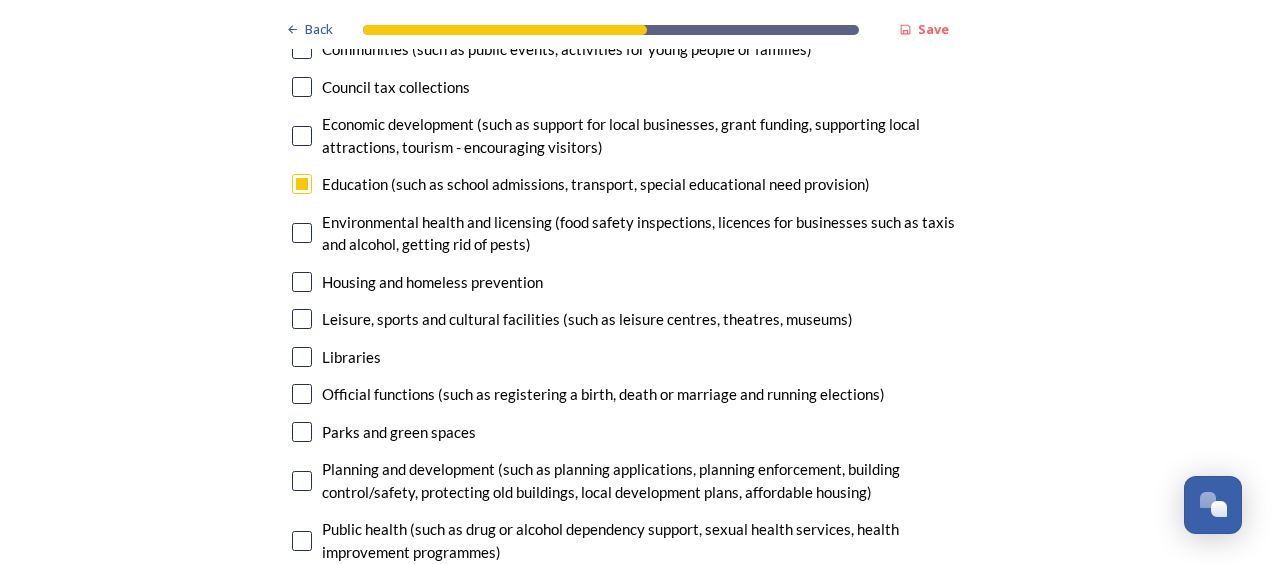 scroll, scrollTop: 4758, scrollLeft: 0, axis: vertical 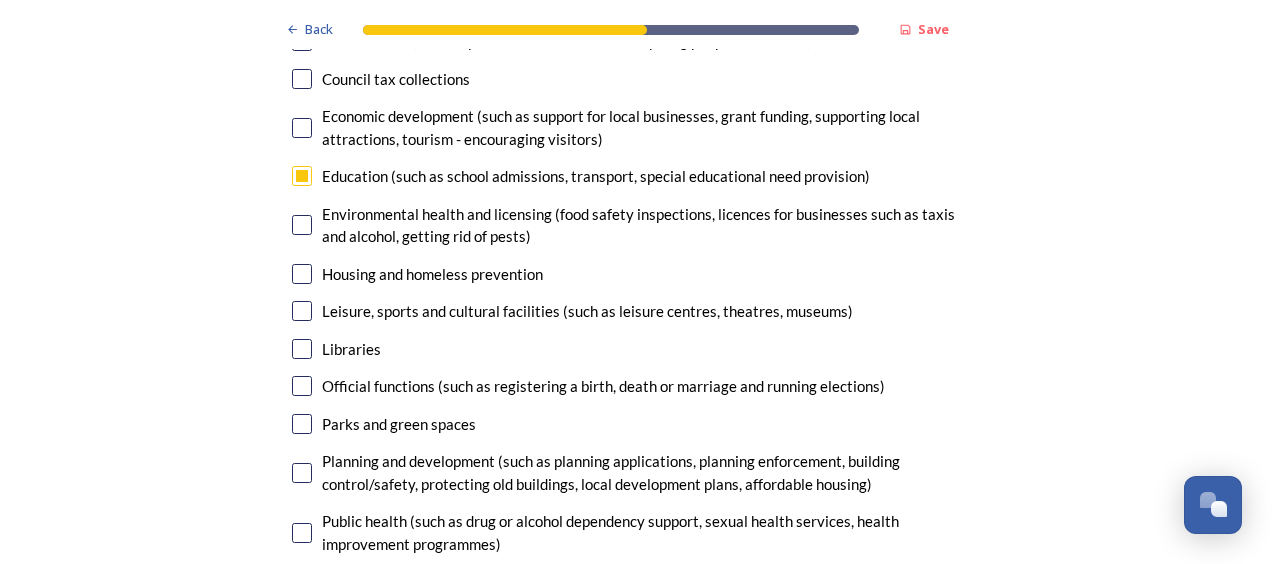 click at bounding box center [302, 473] 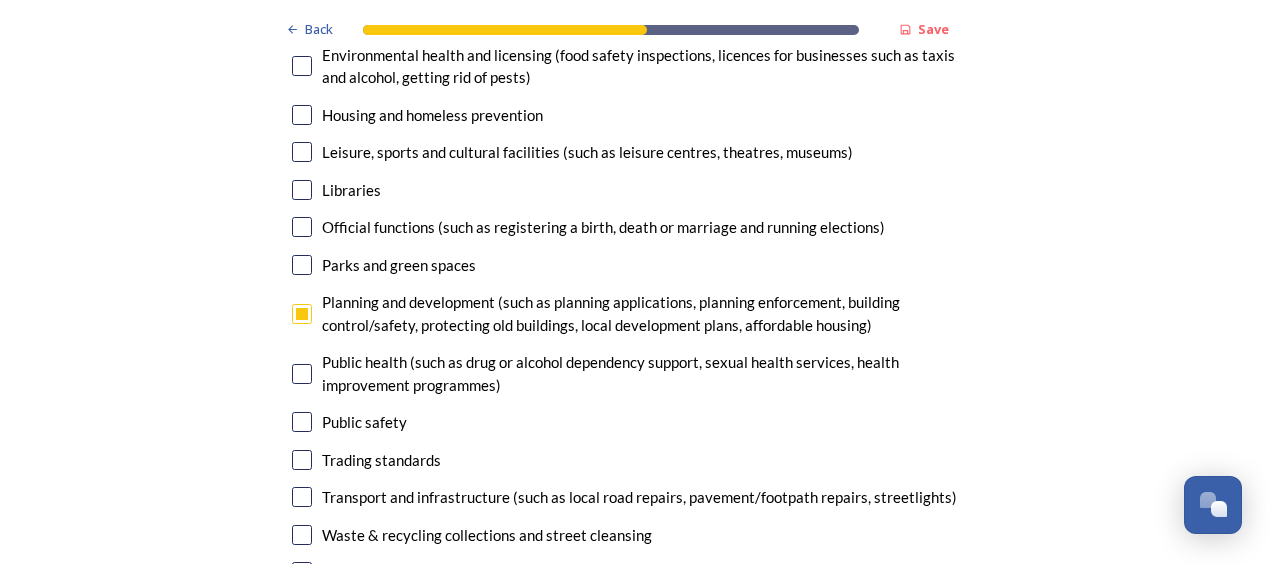 scroll, scrollTop: 4926, scrollLeft: 0, axis: vertical 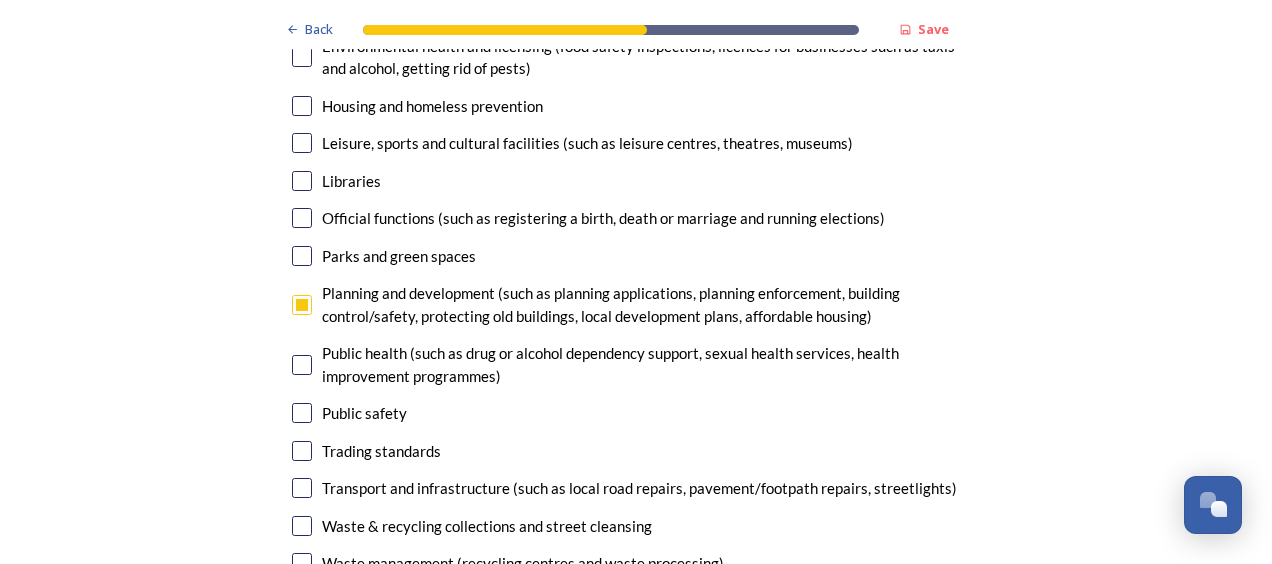 click at bounding box center (302, 488) 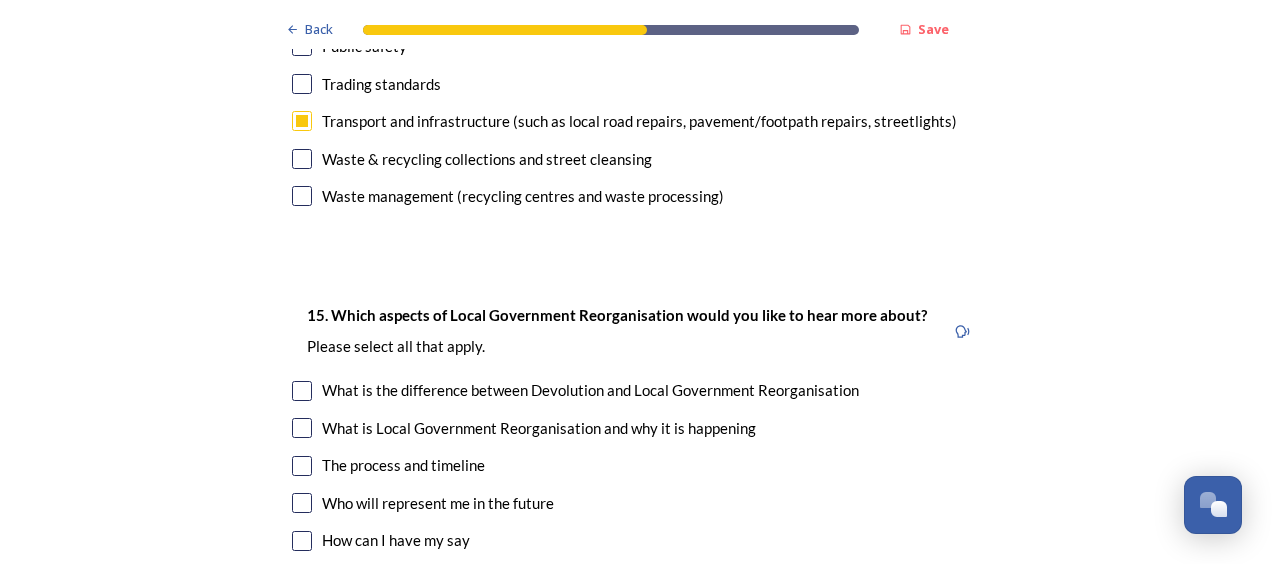 scroll, scrollTop: 5410, scrollLeft: 0, axis: vertical 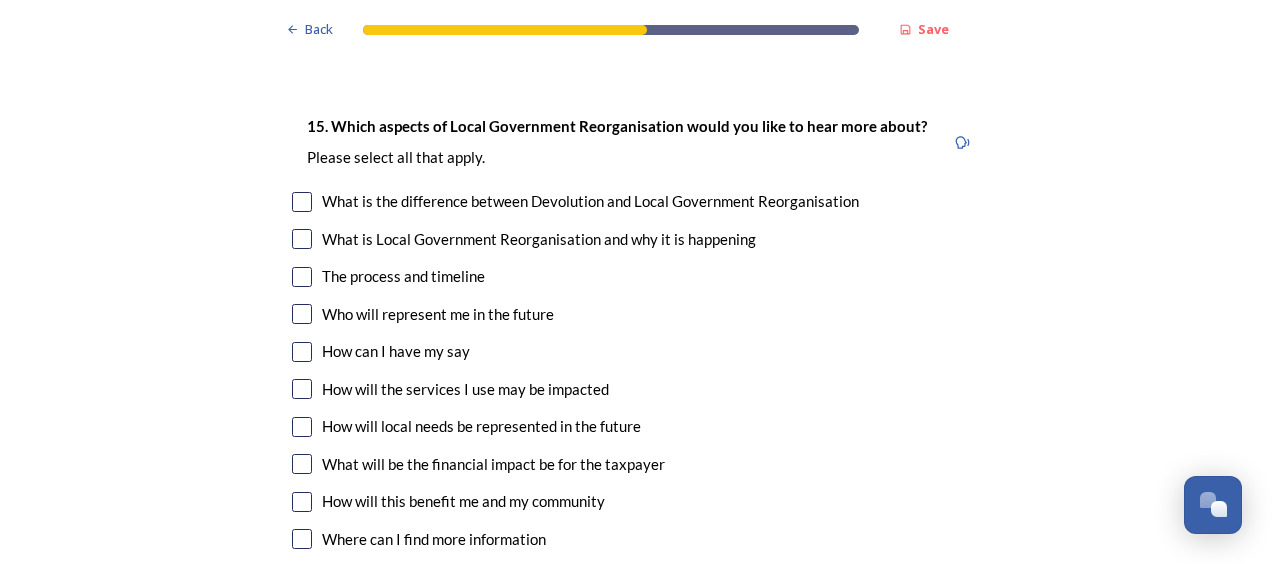 click at bounding box center [302, 502] 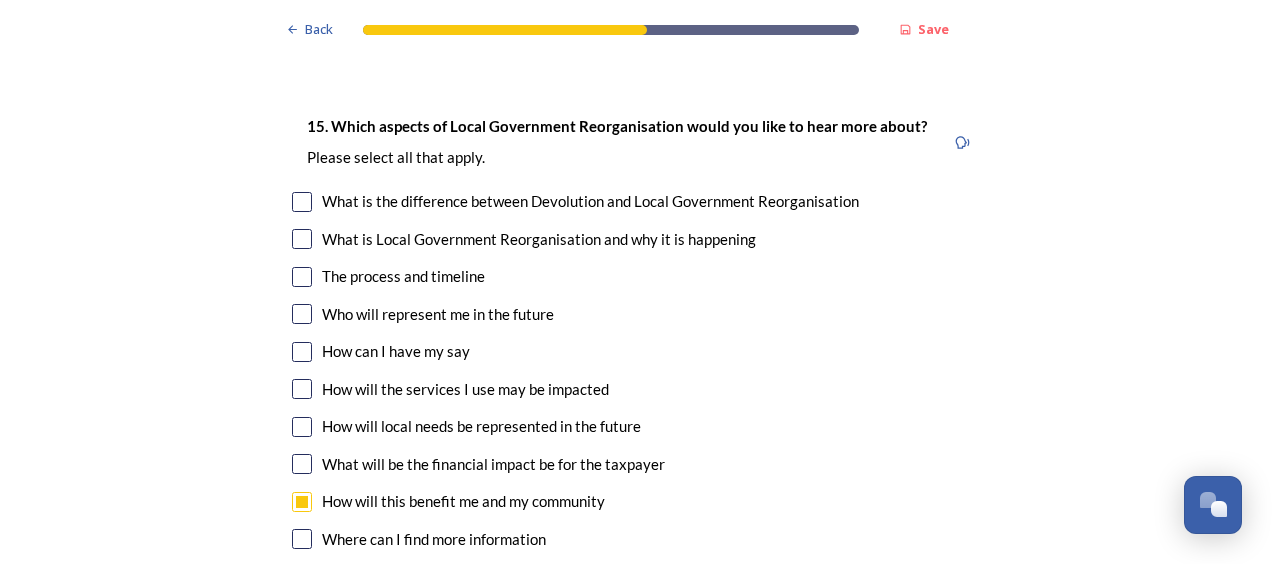 click at bounding box center (302, 464) 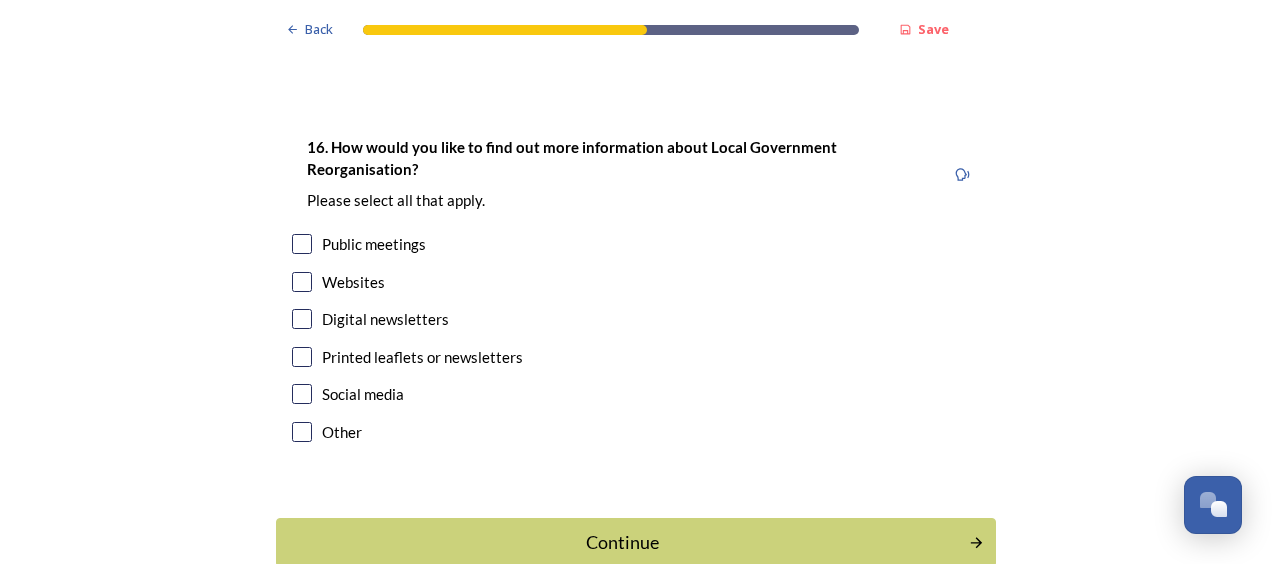 scroll, scrollTop: 6009, scrollLeft: 0, axis: vertical 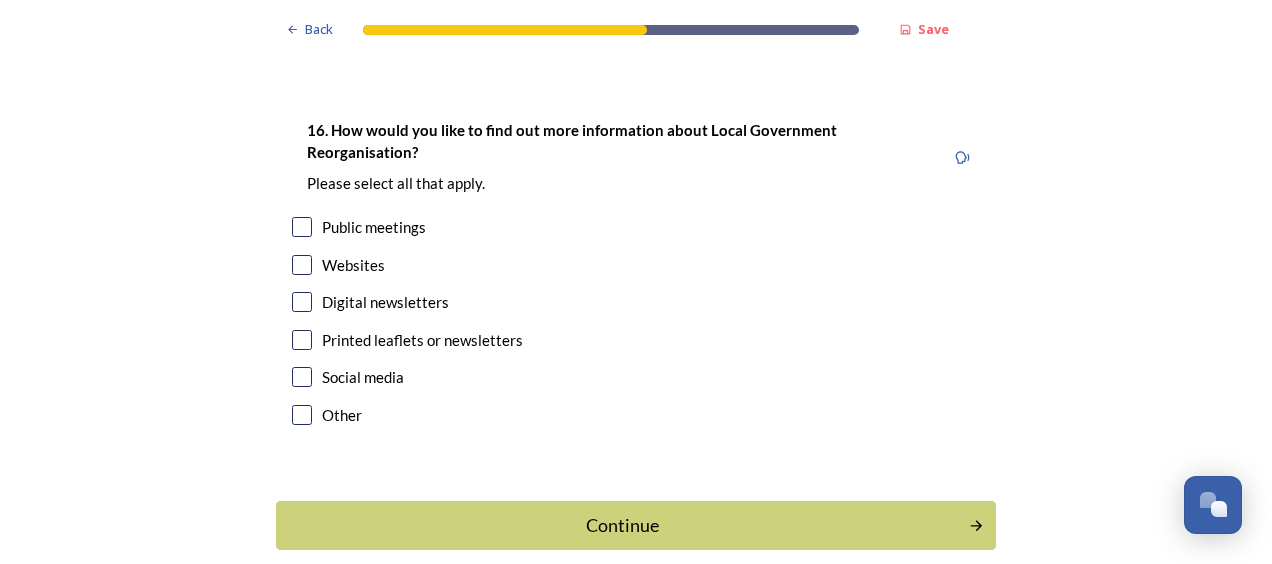 click at bounding box center (302, 302) 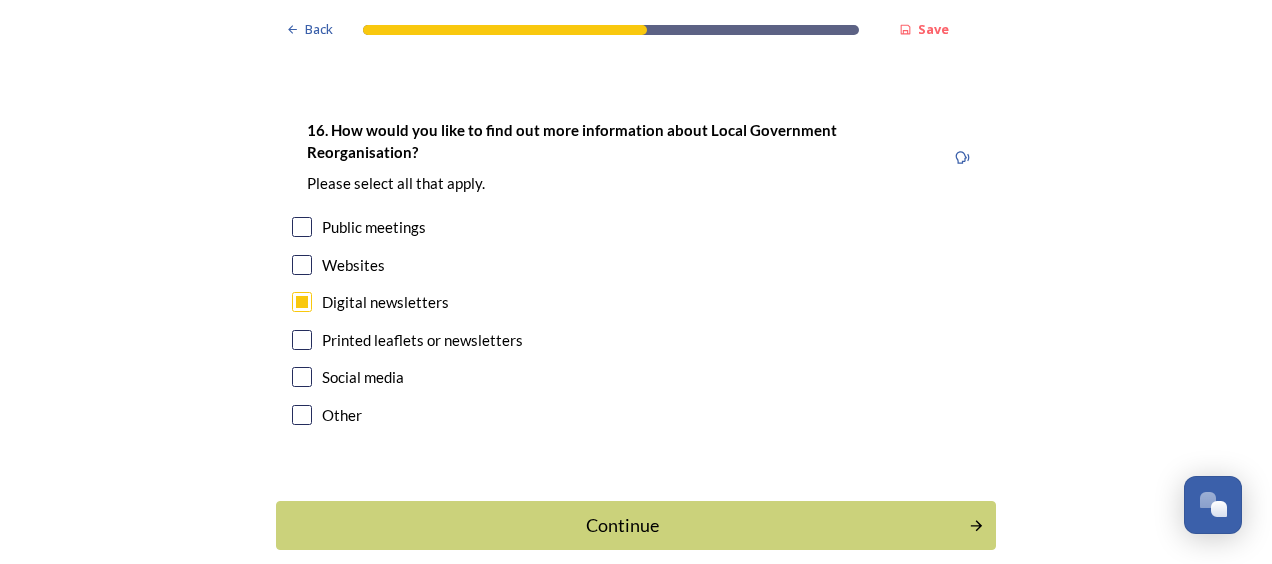 click at bounding box center [302, 265] 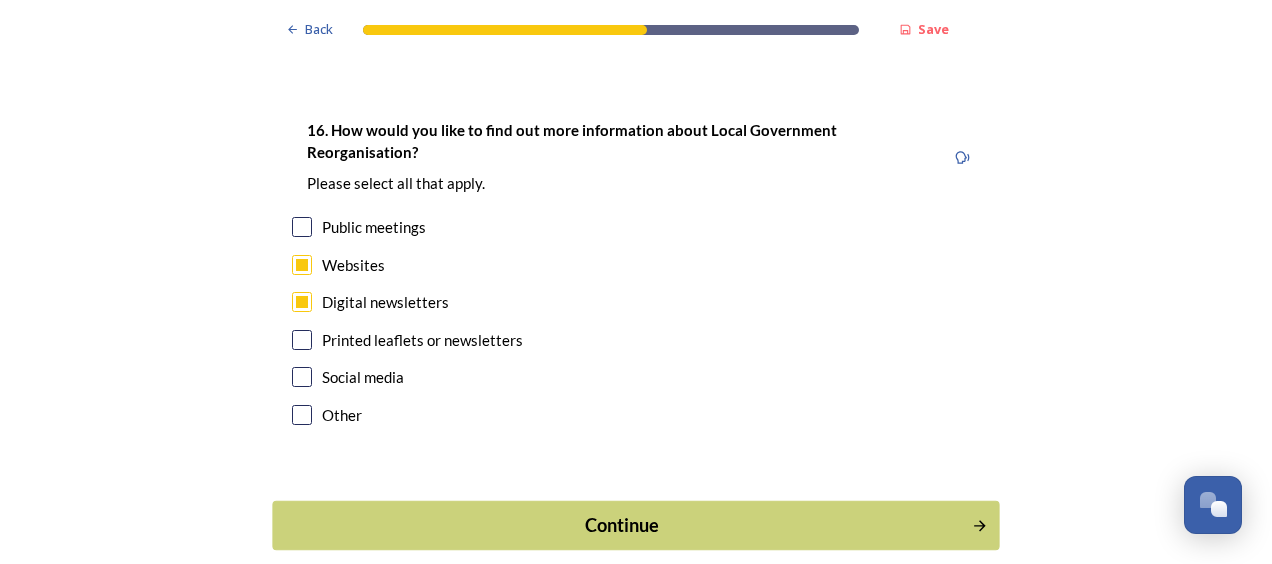 click on "Continue" at bounding box center (635, 525) 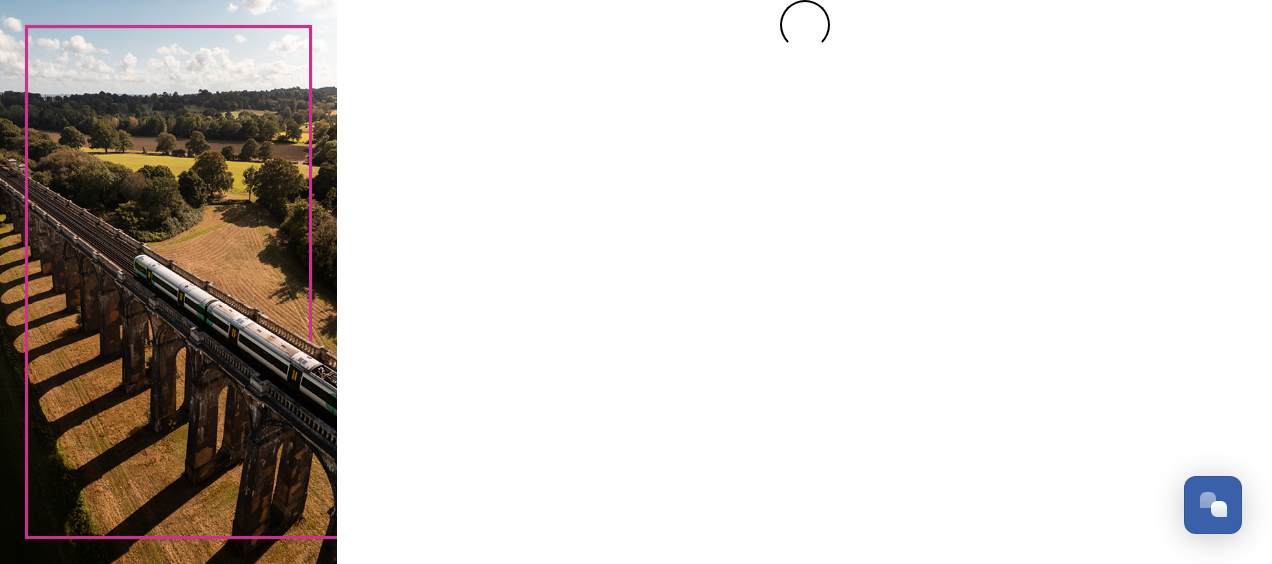 scroll, scrollTop: 0, scrollLeft: 0, axis: both 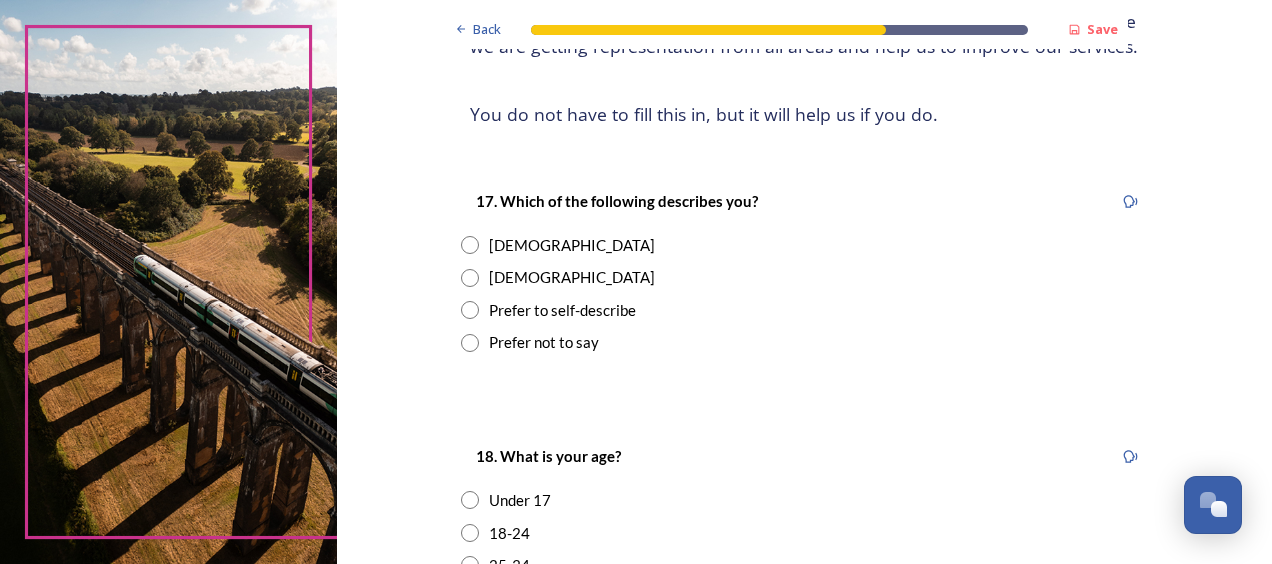 click at bounding box center (470, 245) 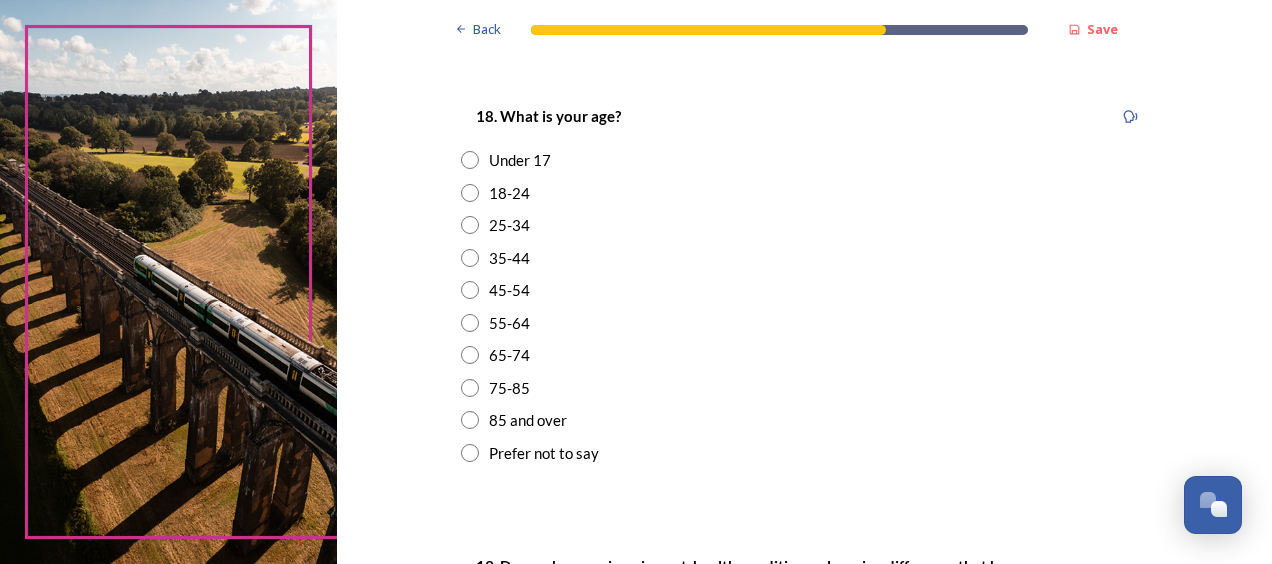 scroll, scrollTop: 602, scrollLeft: 0, axis: vertical 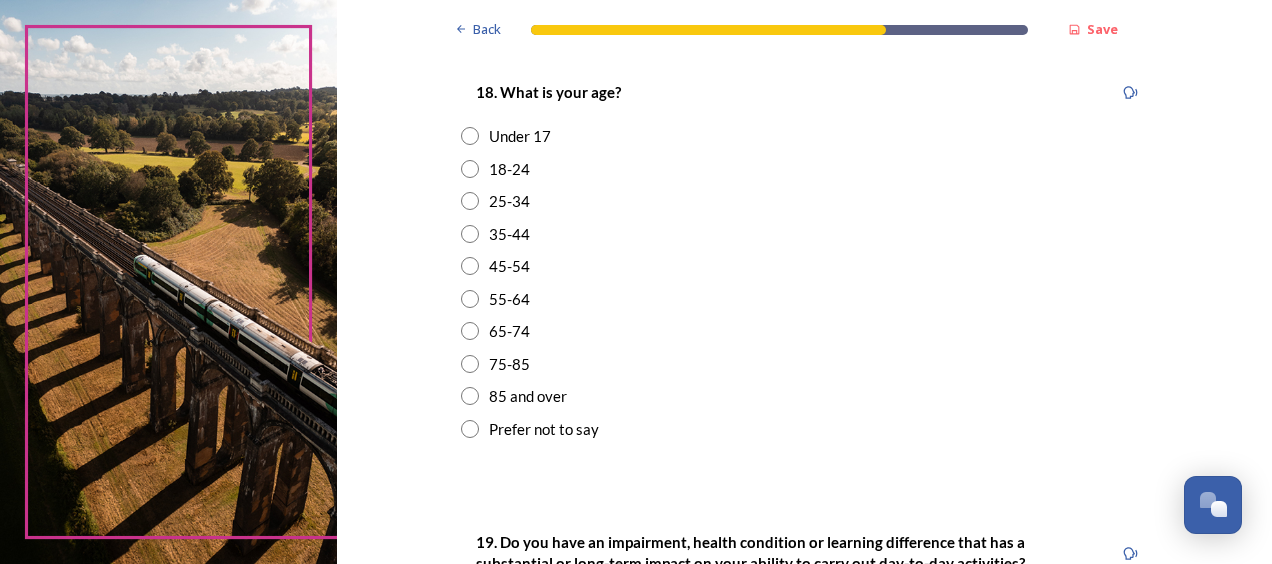 click at bounding box center [470, 266] 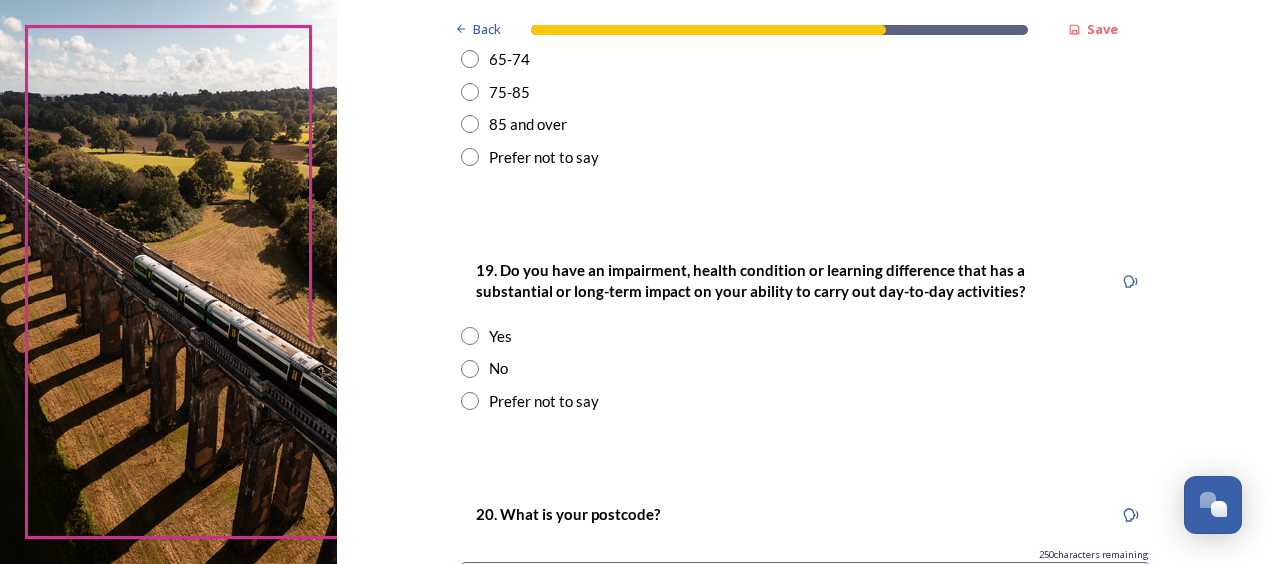 scroll, scrollTop: 907, scrollLeft: 0, axis: vertical 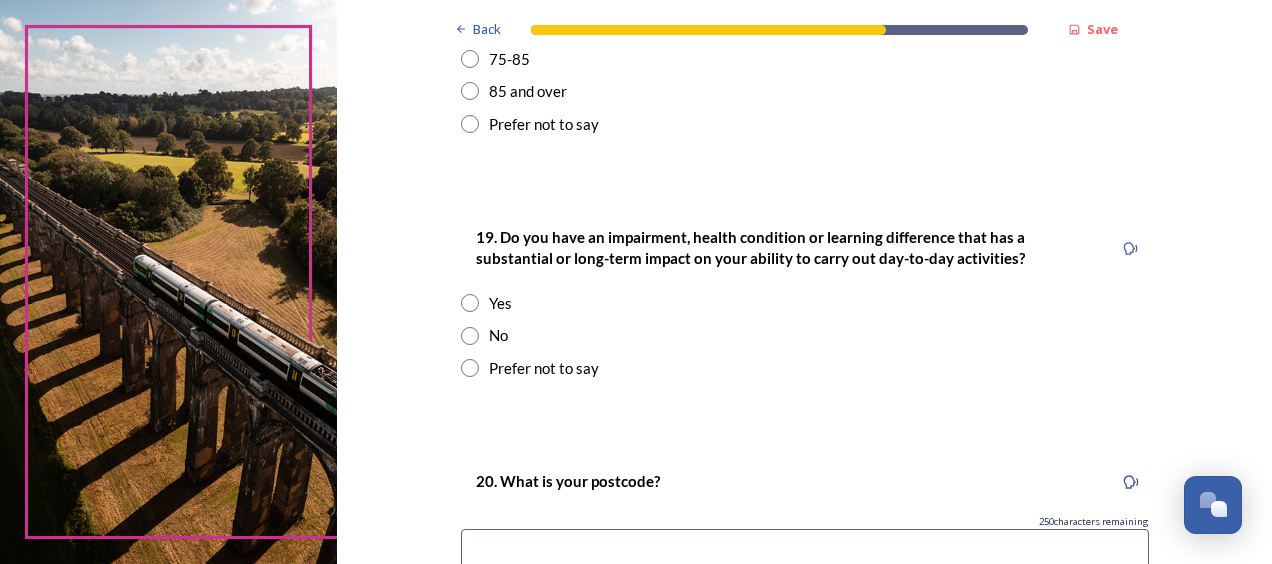 click at bounding box center (470, 336) 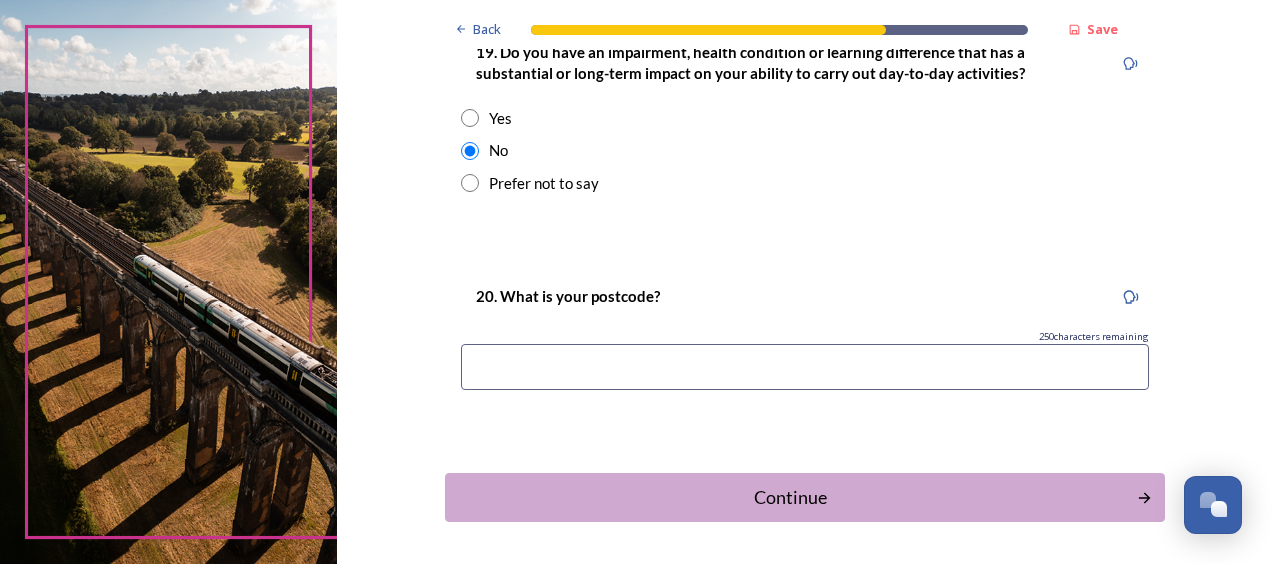 scroll, scrollTop: 1110, scrollLeft: 0, axis: vertical 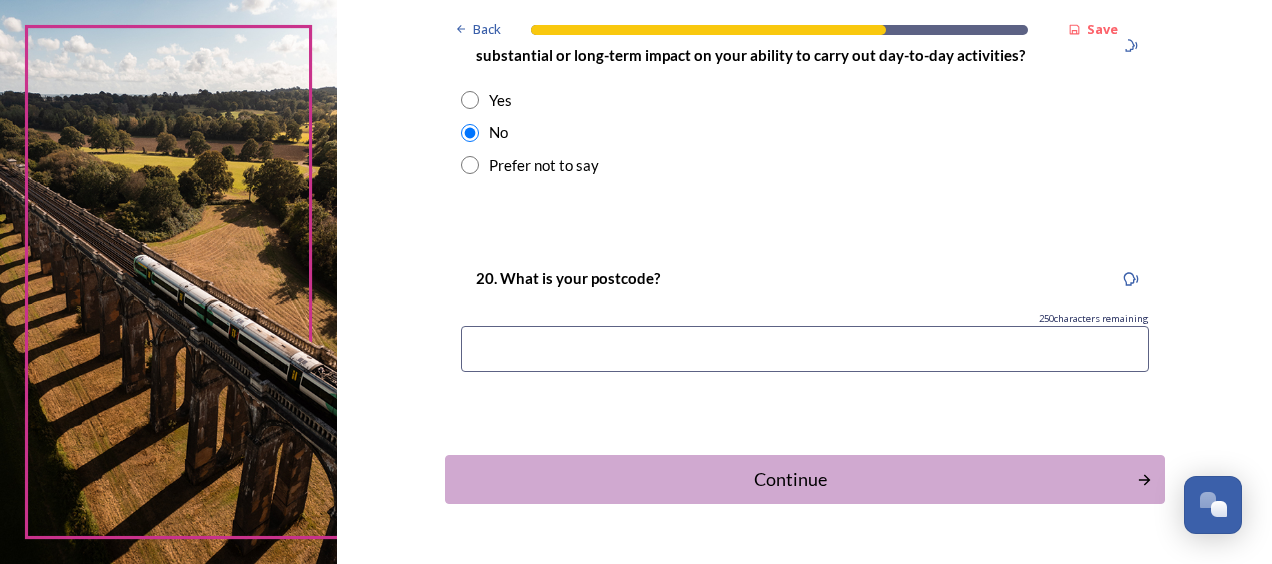 click at bounding box center (805, 349) 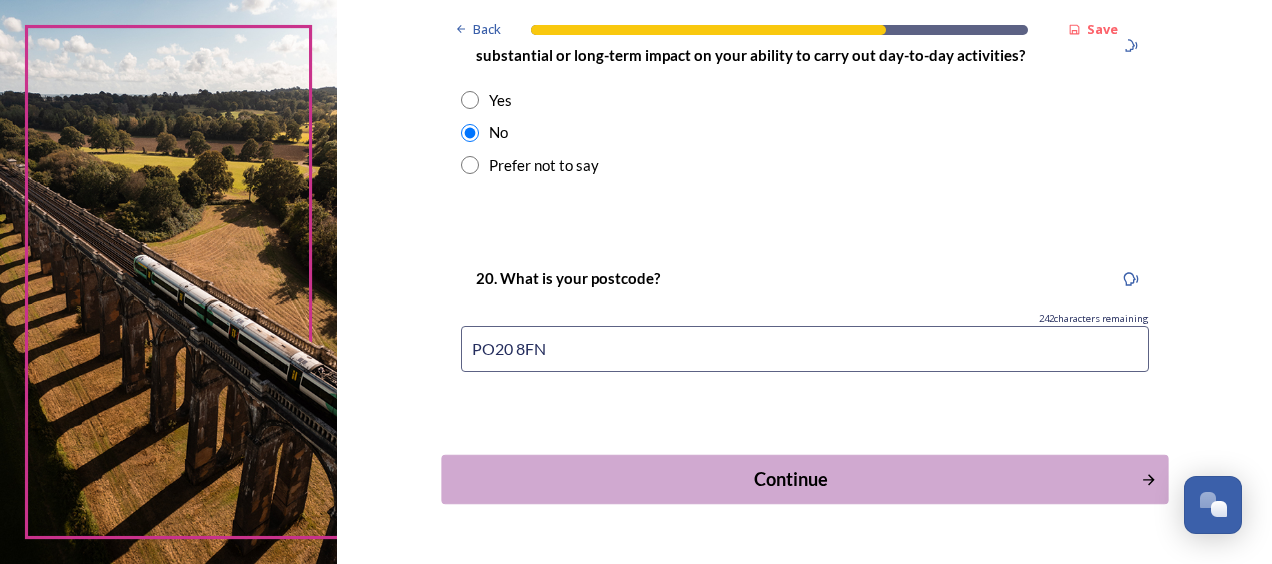 type on "PO20 8FN" 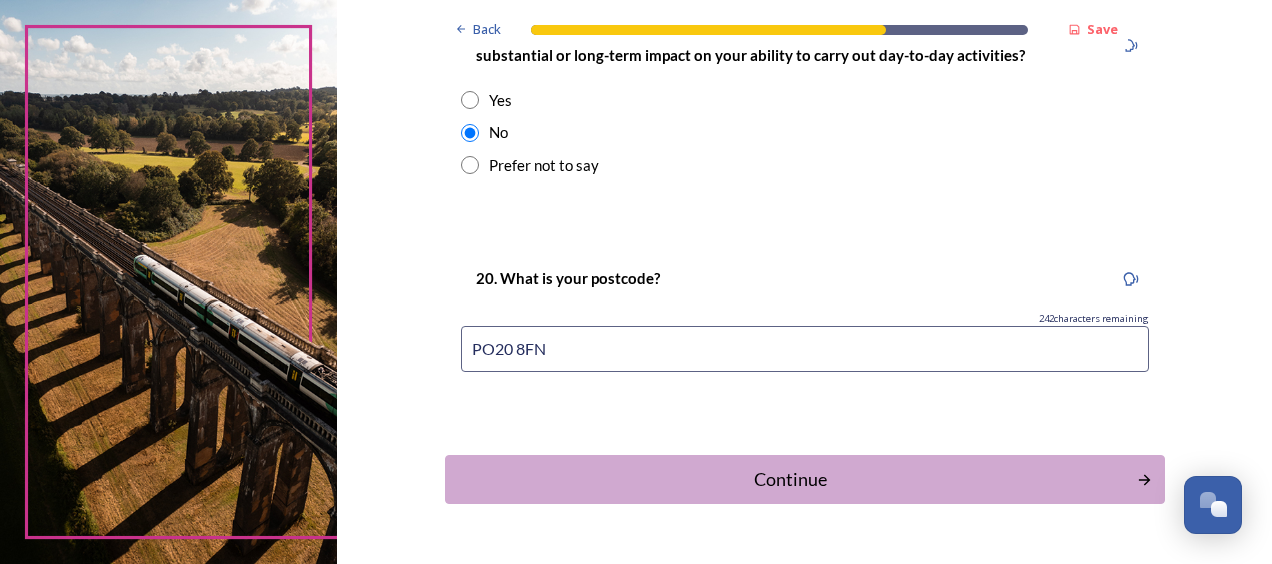 scroll, scrollTop: 0, scrollLeft: 0, axis: both 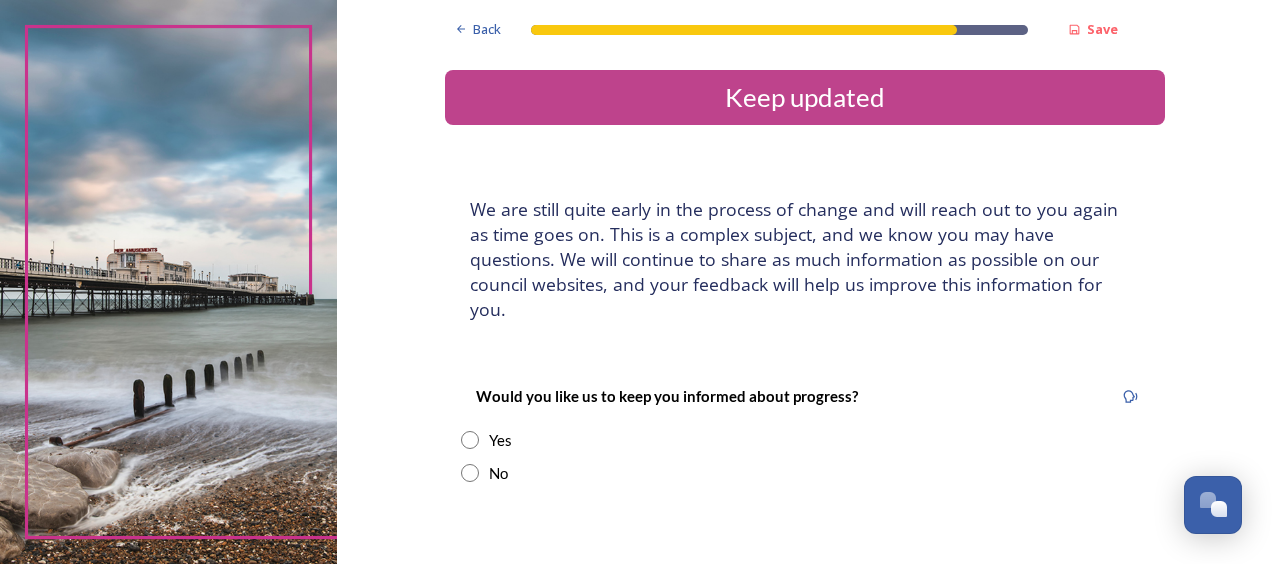 click on "Yes" at bounding box center [805, 440] 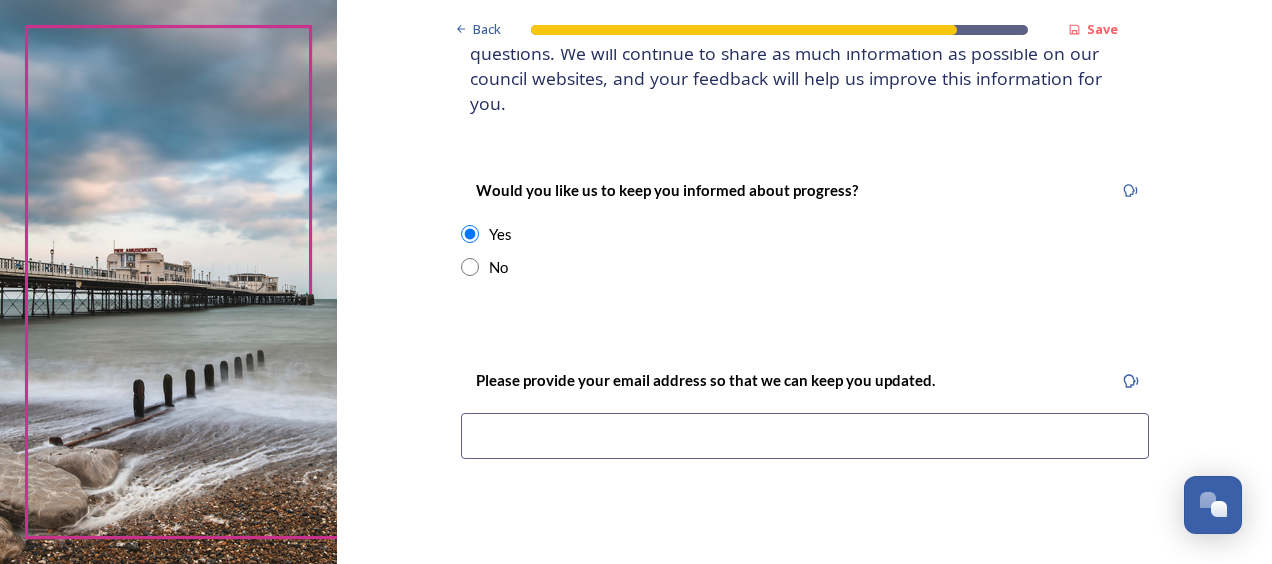 scroll, scrollTop: 212, scrollLeft: 0, axis: vertical 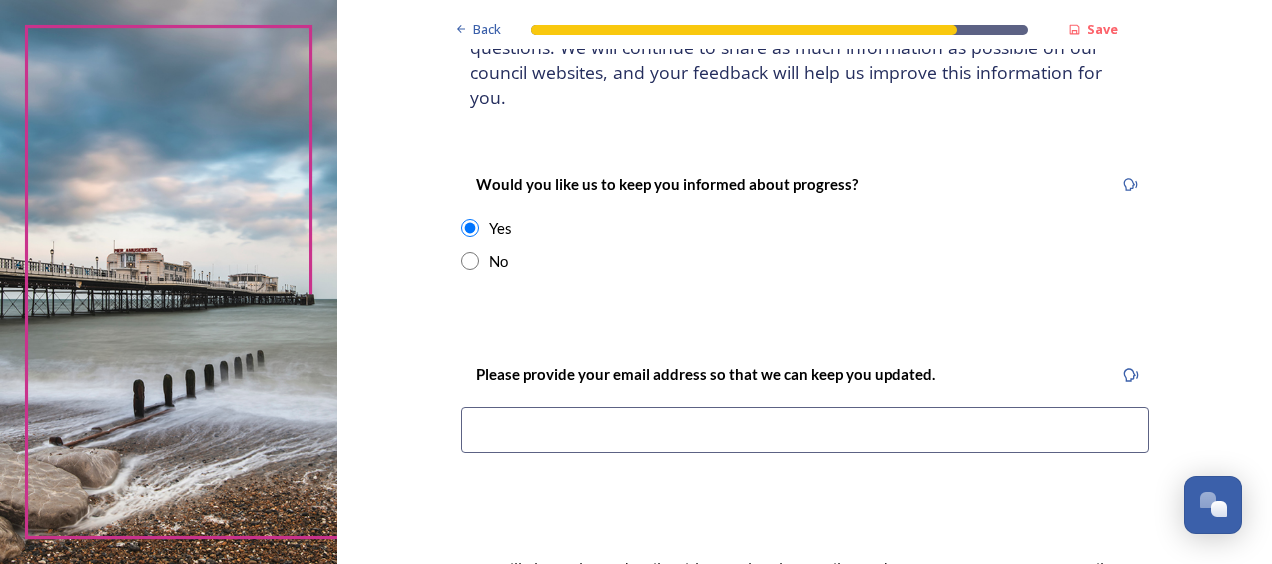 click at bounding box center (805, 430) 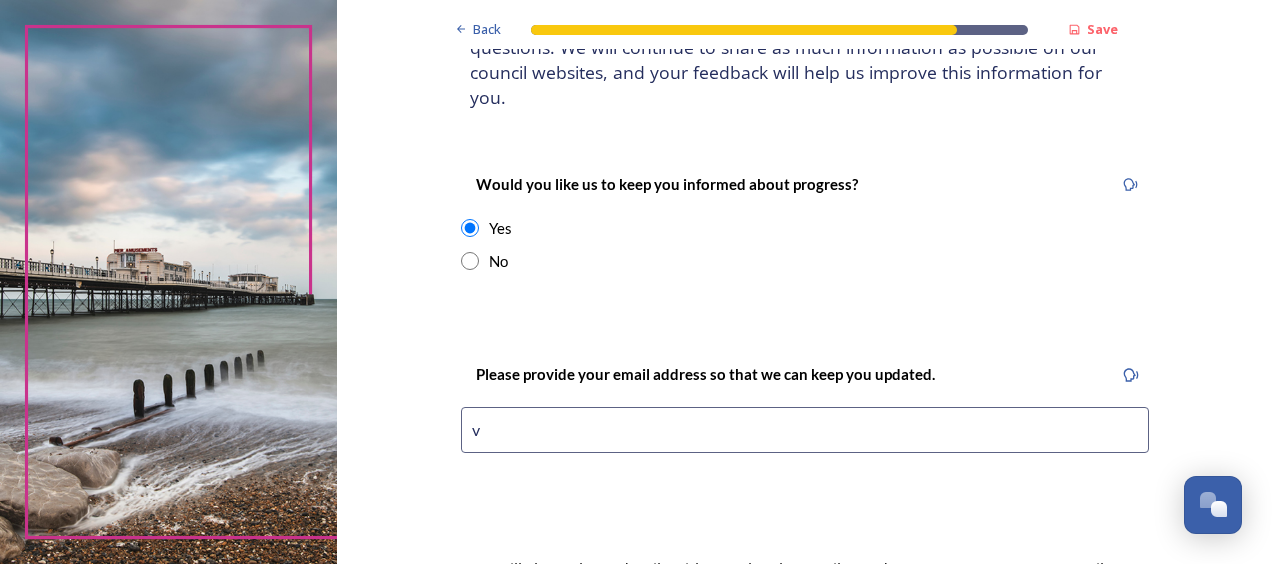 type on "[EMAIL_ADDRESS][DOMAIN_NAME]" 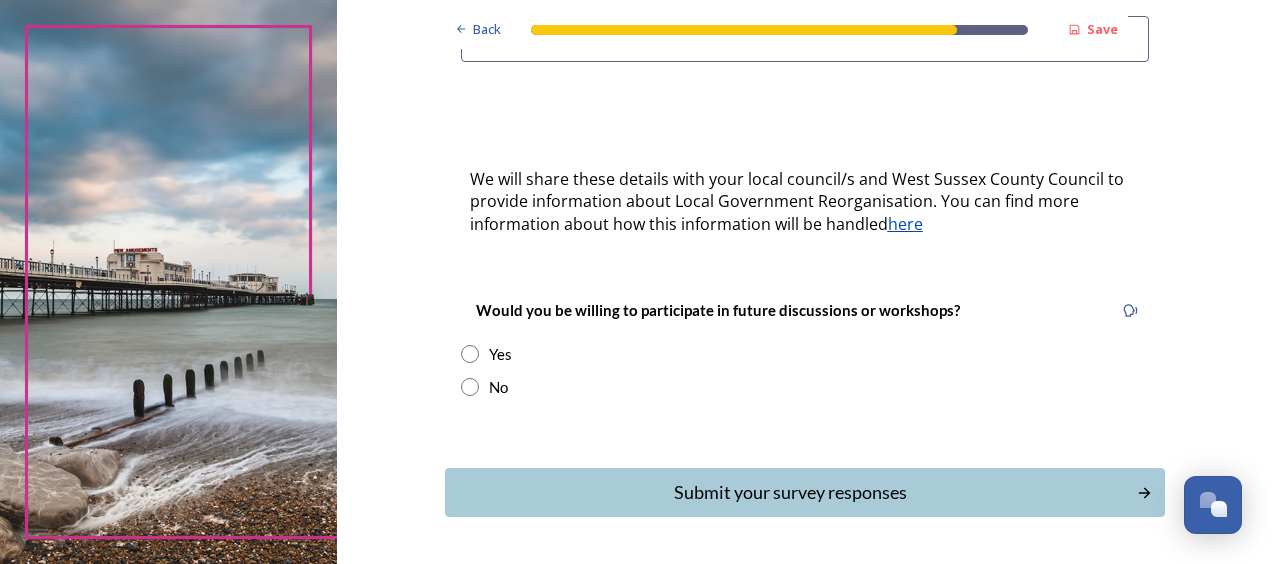 scroll, scrollTop: 608, scrollLeft: 0, axis: vertical 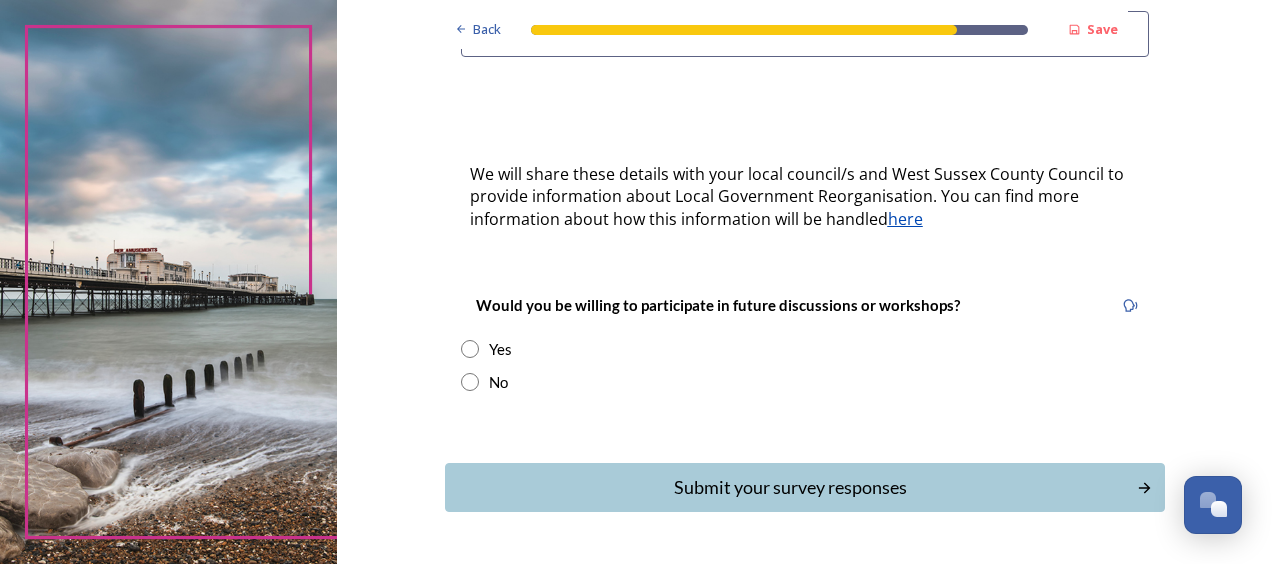 click at bounding box center [470, 382] 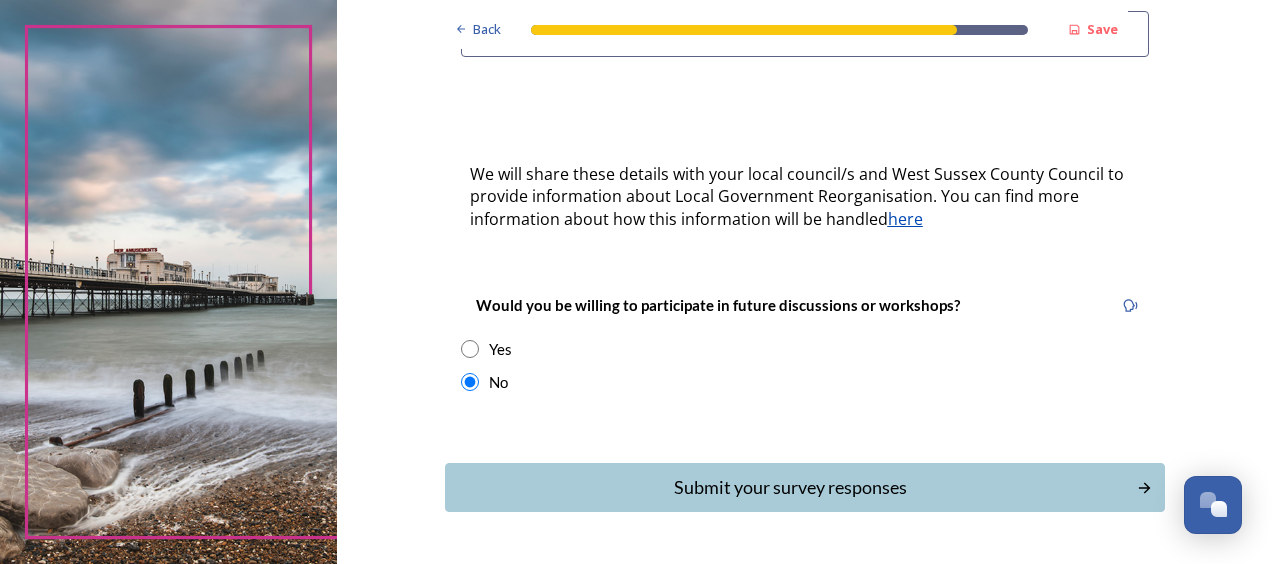 click on "Submit your survey responses" at bounding box center [805, 487] 